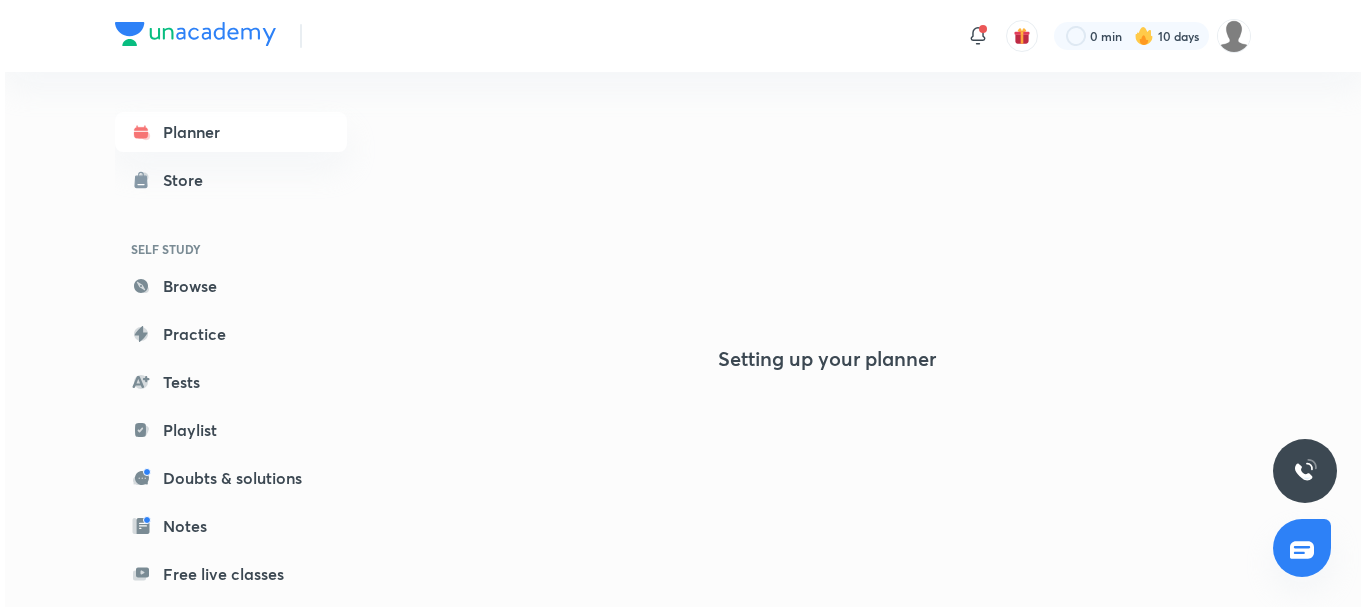 scroll, scrollTop: 0, scrollLeft: 0, axis: both 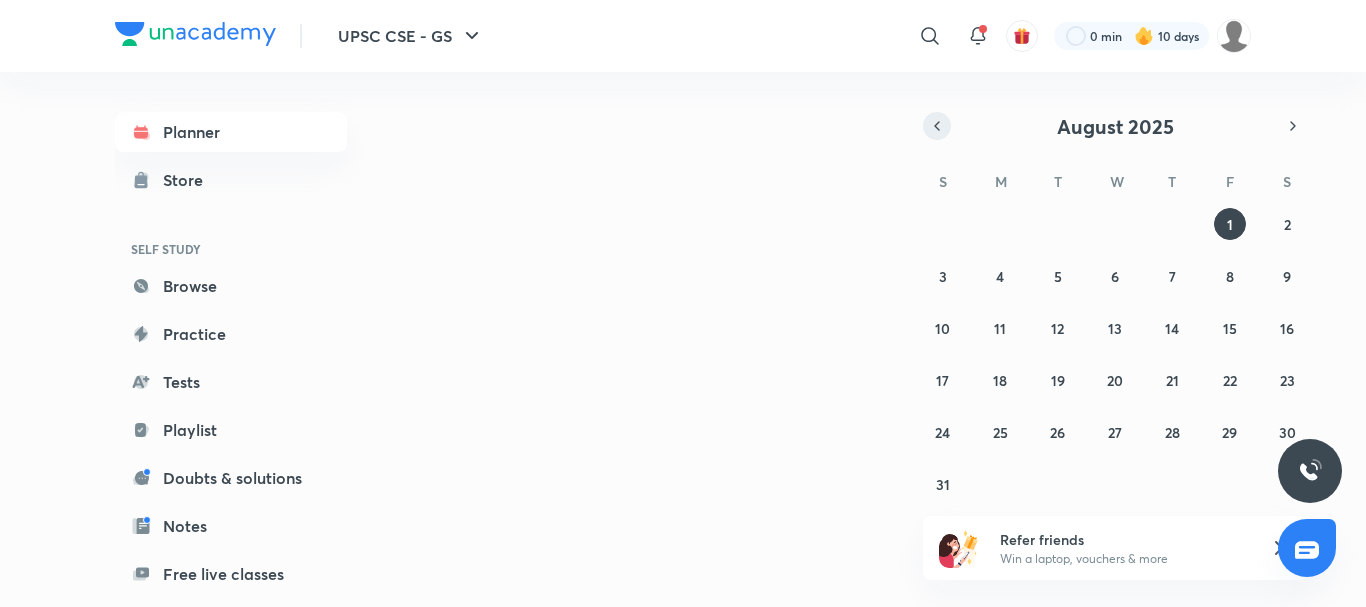 click 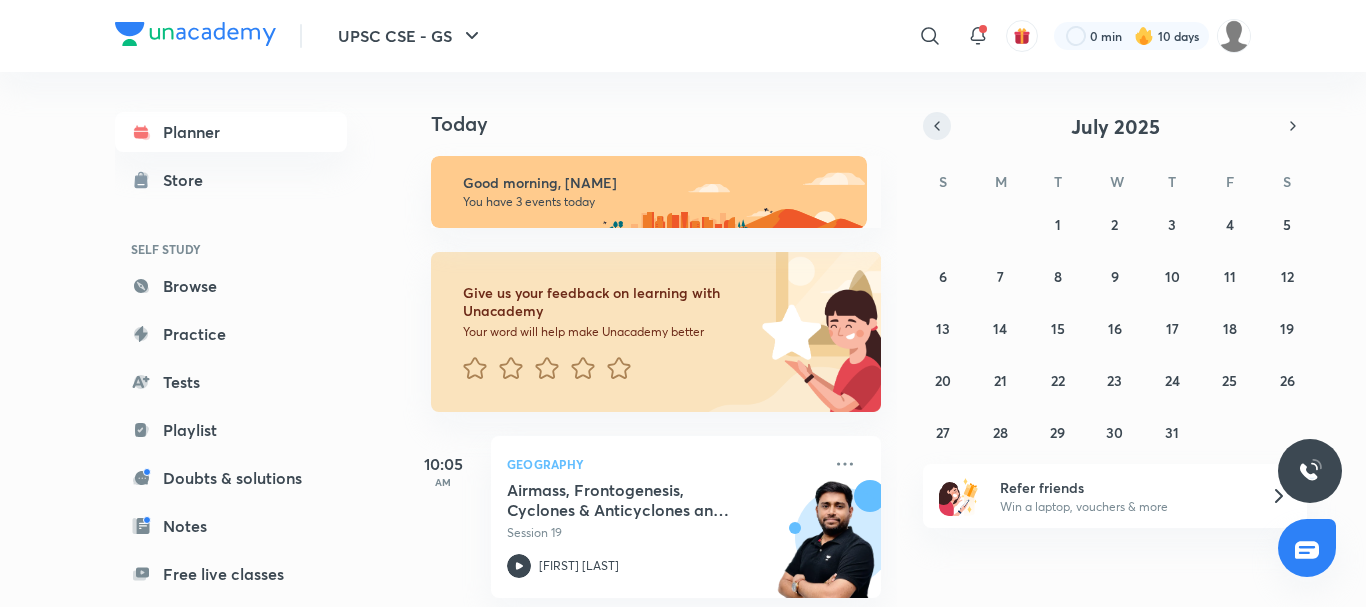 scroll, scrollTop: 0, scrollLeft: 0, axis: both 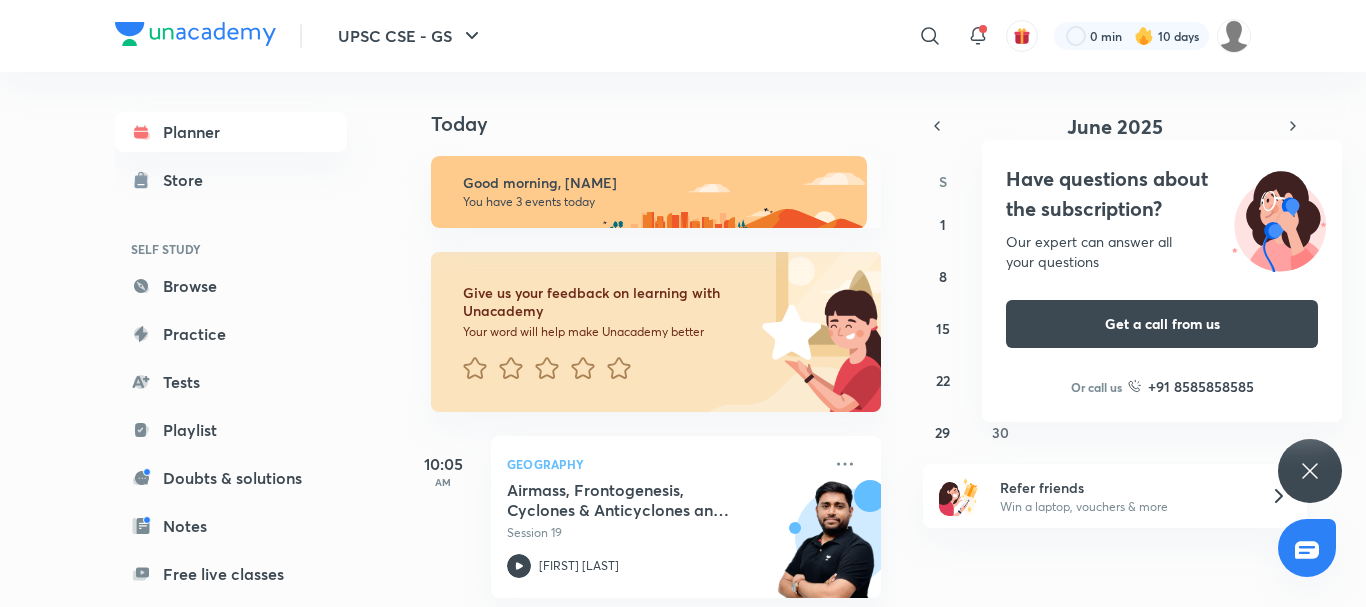 click on "Or call us [PHONE]" at bounding box center [1162, 386] 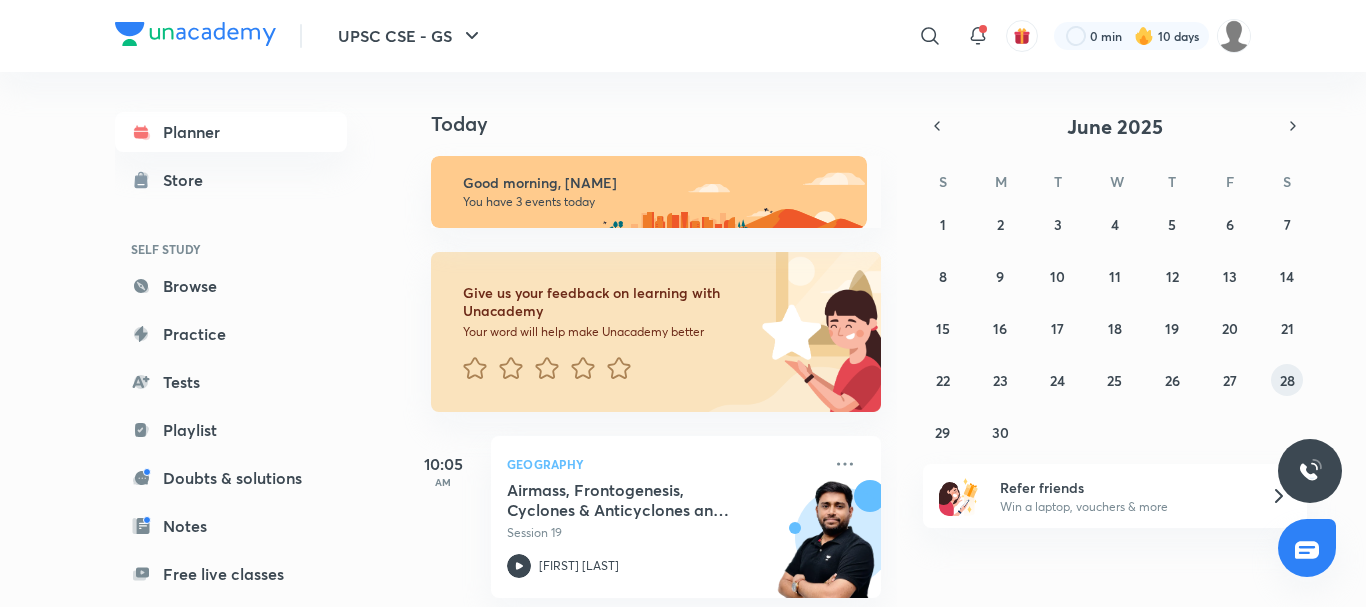 click on "28" at bounding box center (1287, 380) 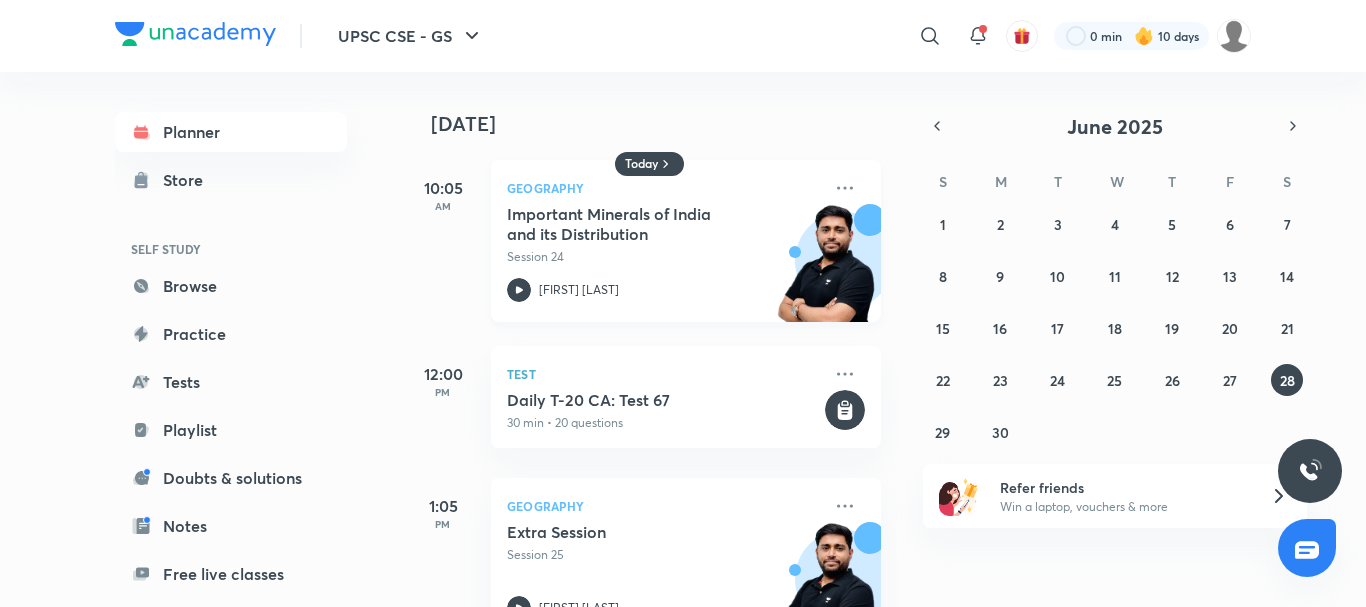 click on "Important Minerals of India and its Distribution" at bounding box center (631, 224) 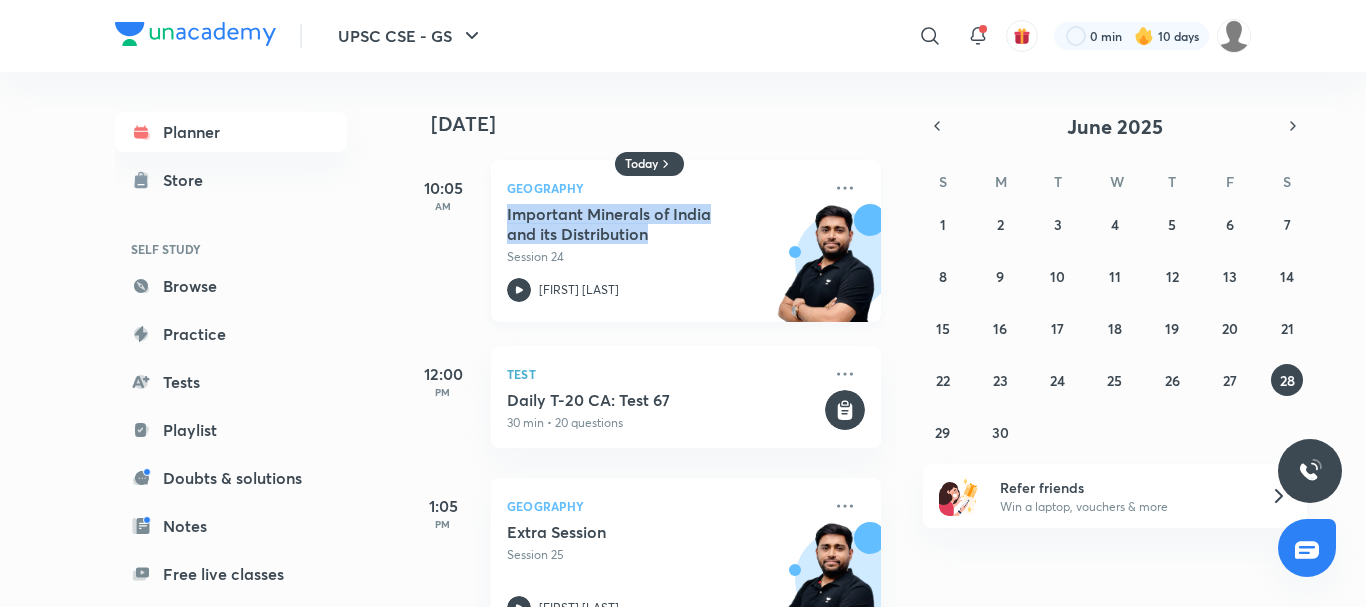 click on "Important Minerals of India and its Distribution" at bounding box center (631, 224) 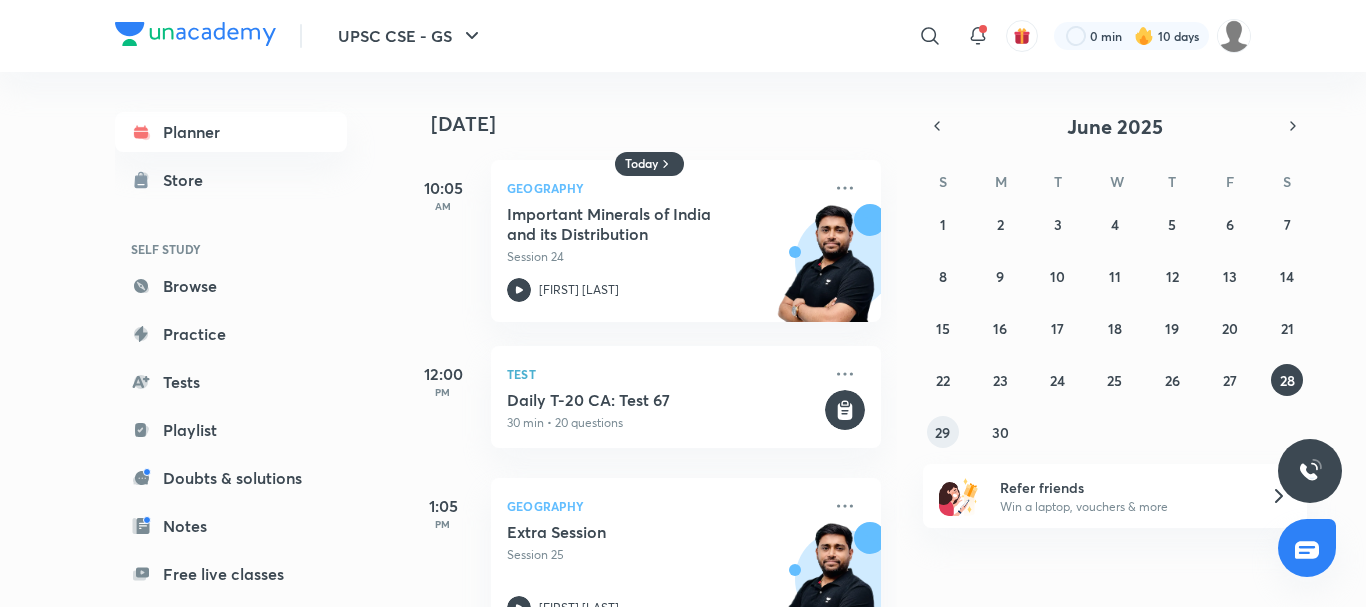 click on "29" at bounding box center (943, 432) 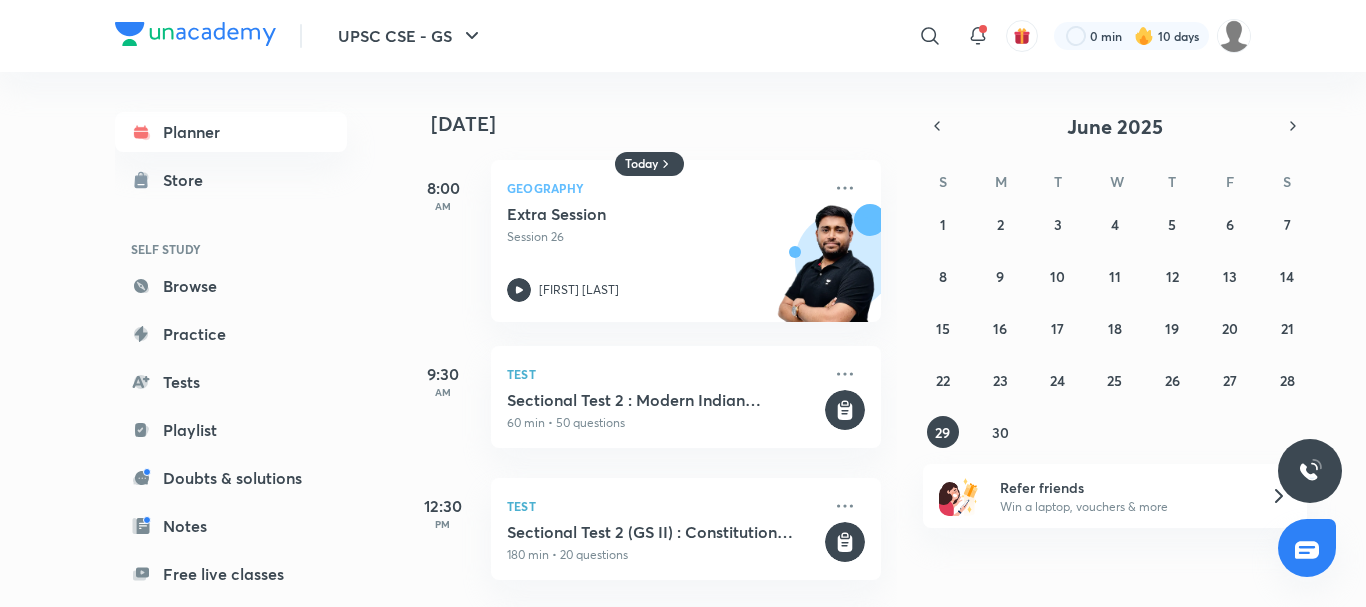 scroll, scrollTop: 382, scrollLeft: 0, axis: vertical 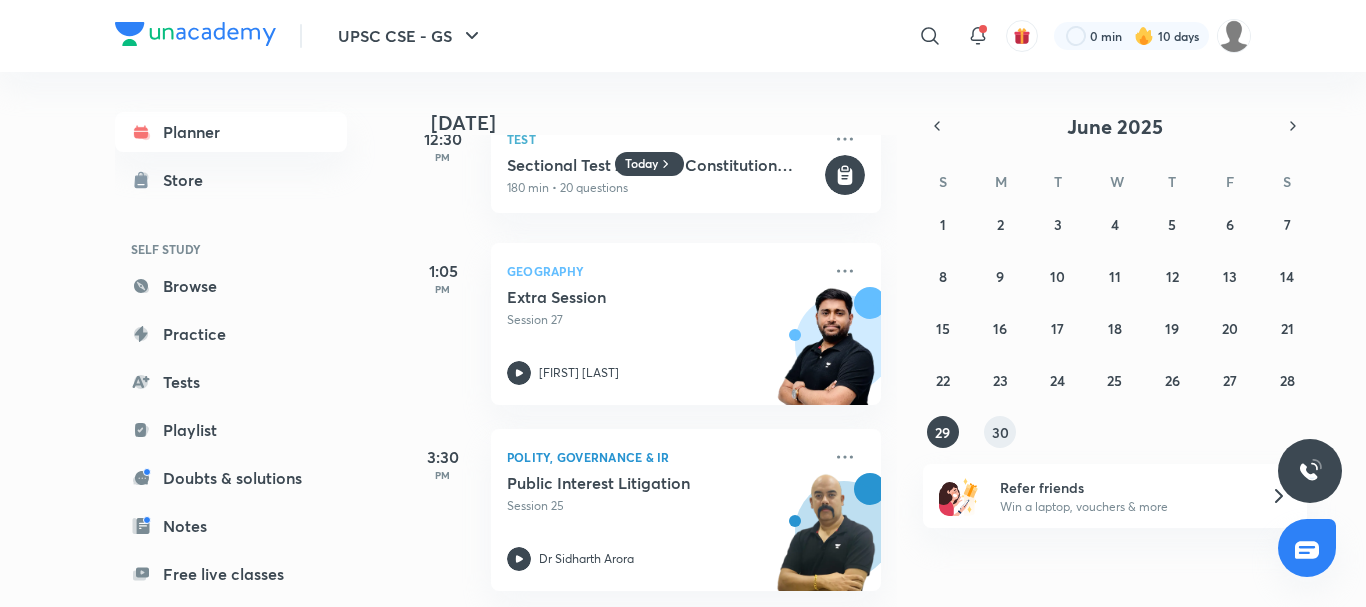 click on "30" at bounding box center [1000, 432] 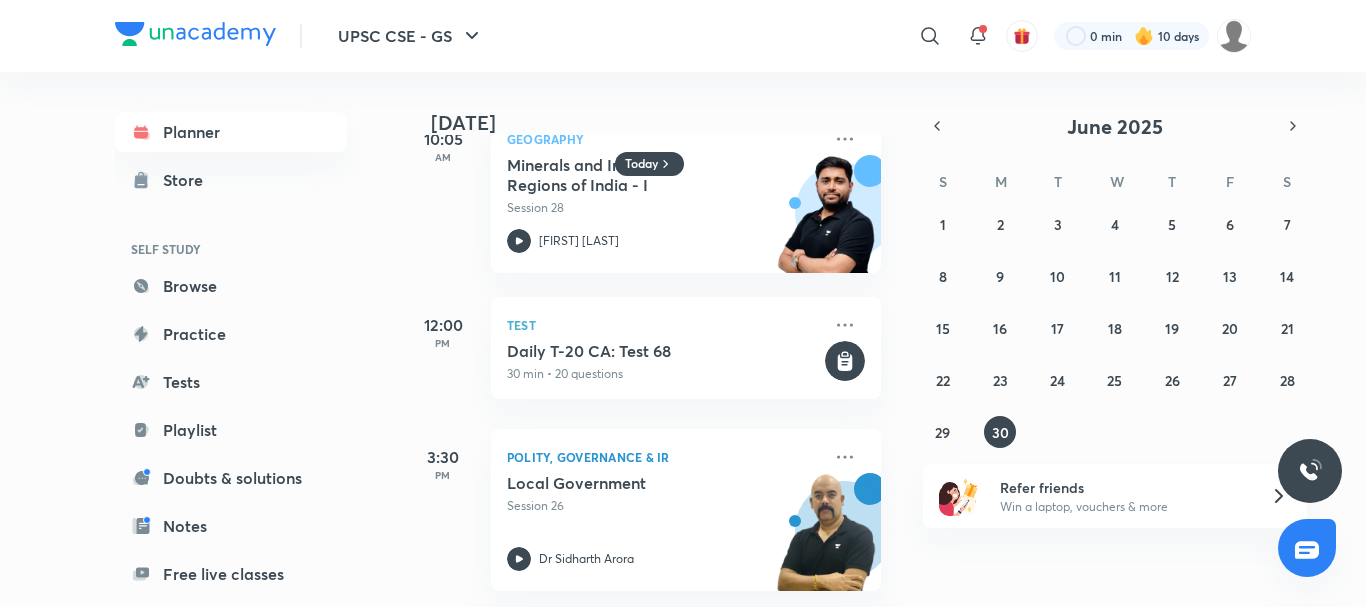 scroll, scrollTop: 64, scrollLeft: 0, axis: vertical 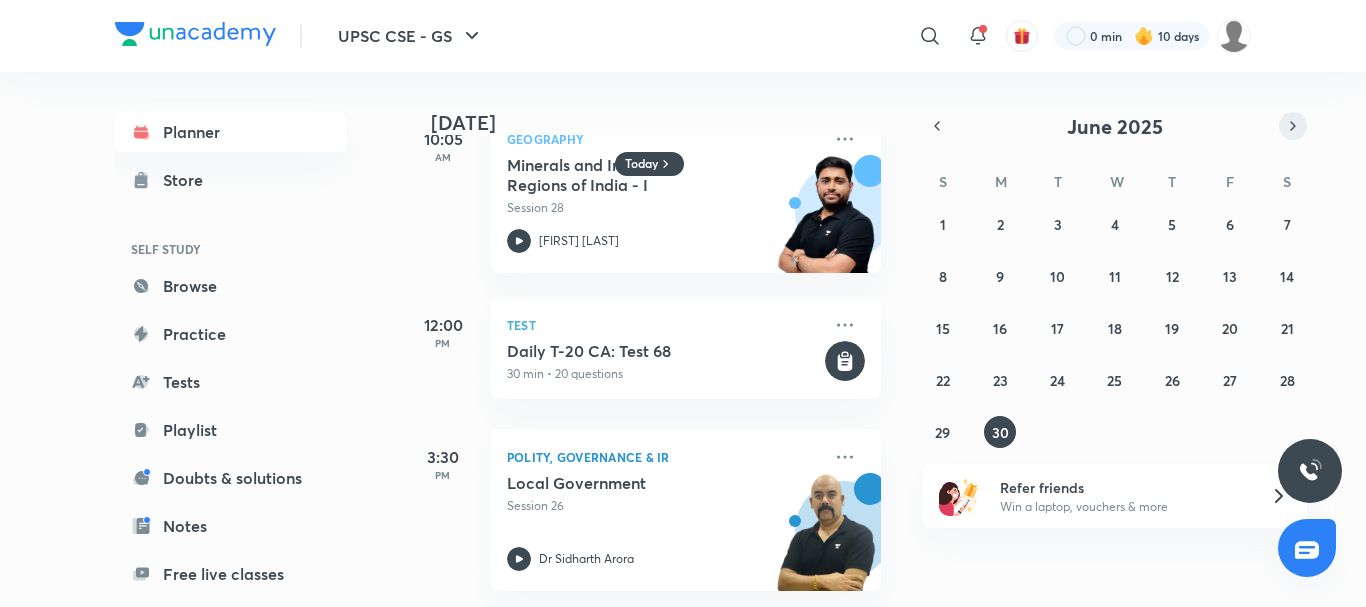 click 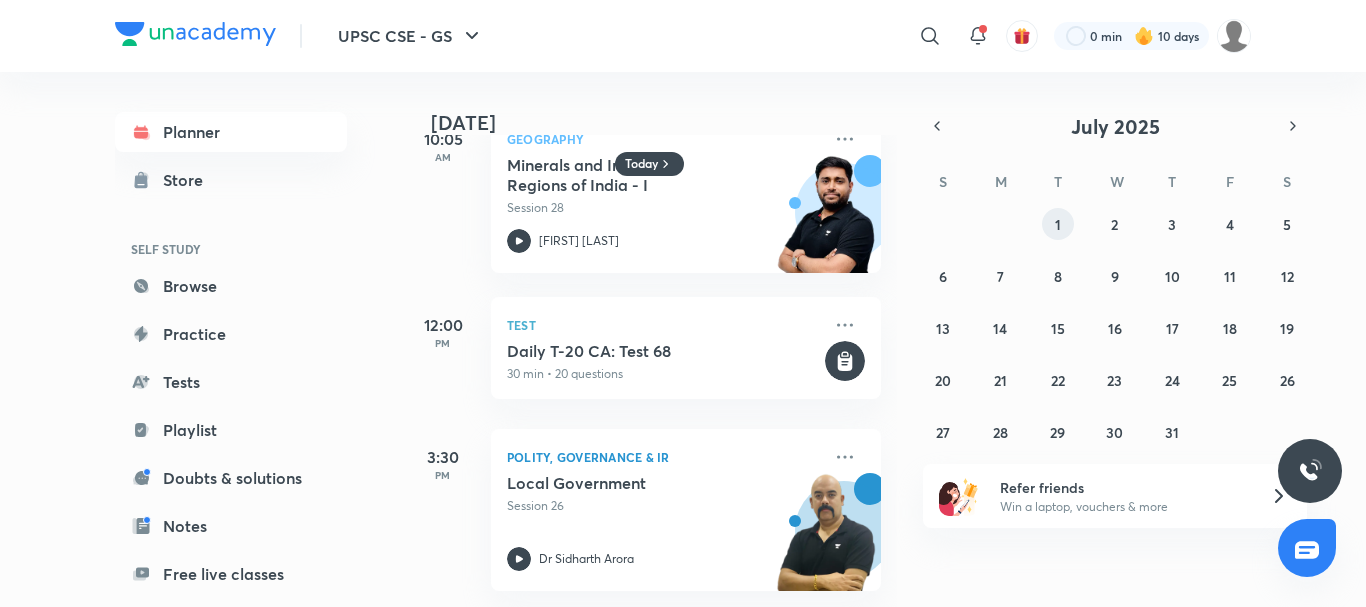 click on "1" at bounding box center (1058, 224) 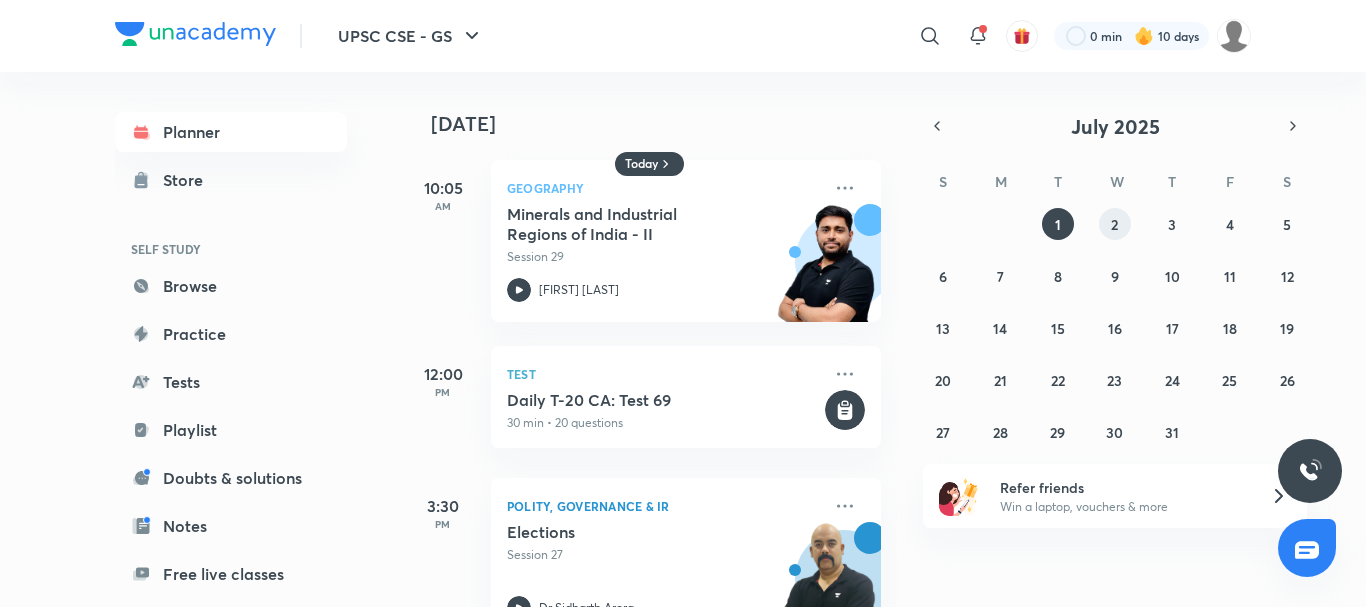 click on "2" at bounding box center (1115, 224) 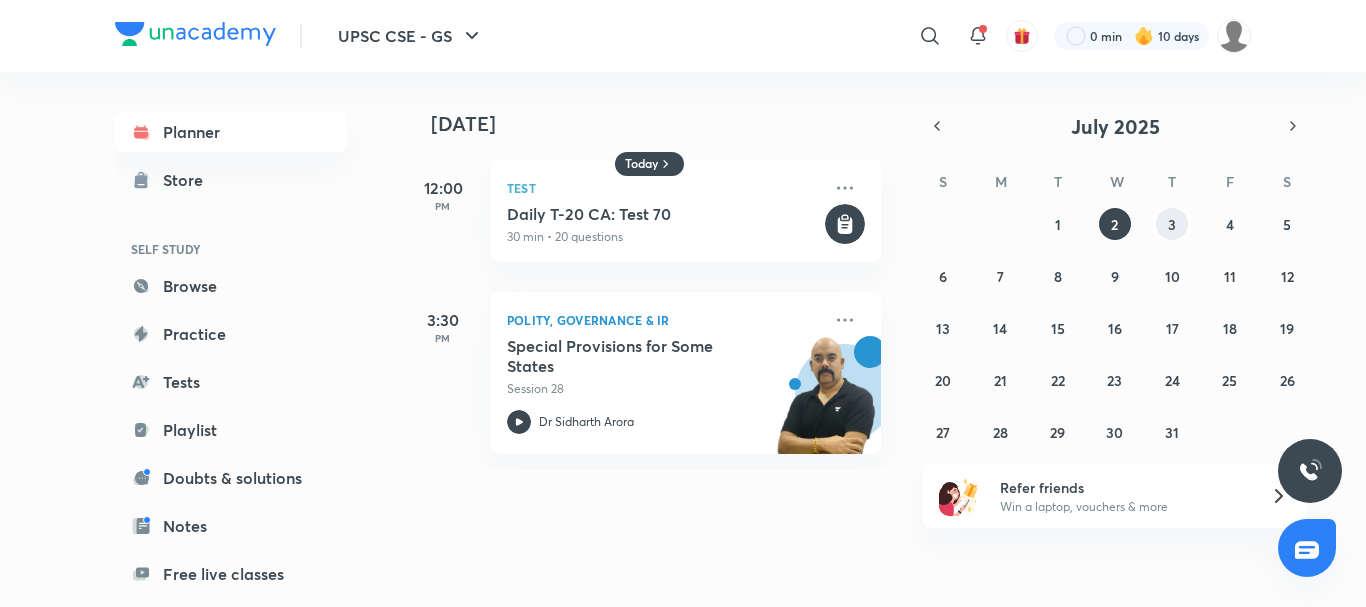 click on "3" at bounding box center [1172, 224] 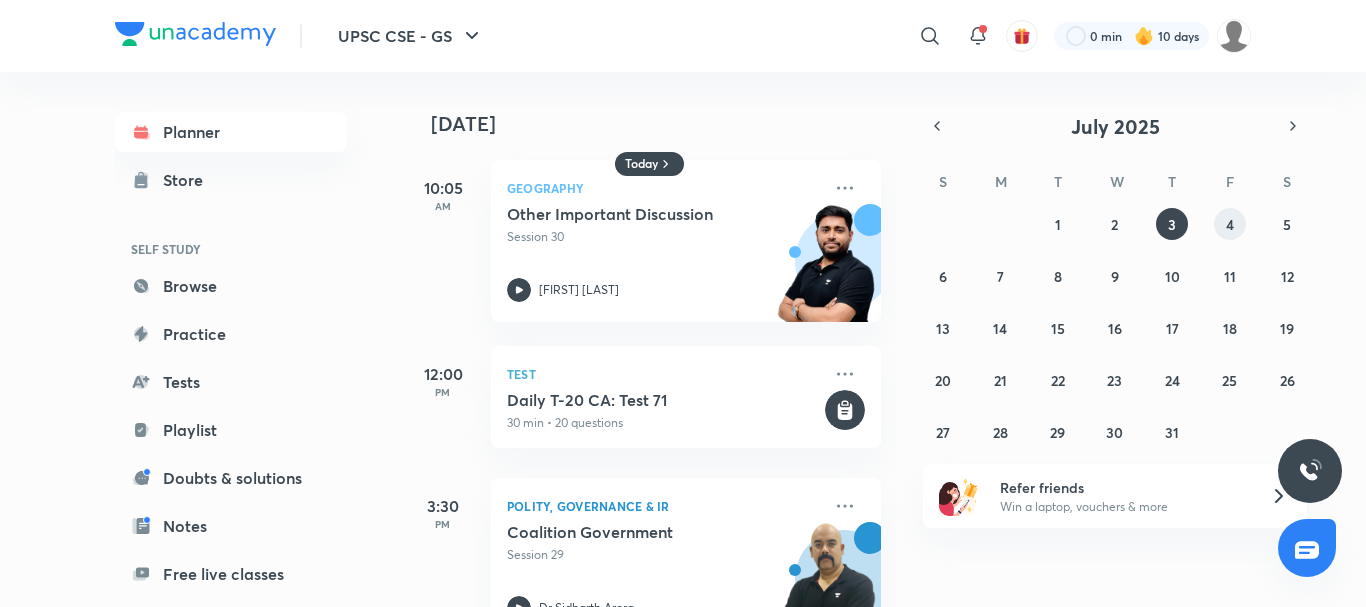 click on "4" at bounding box center (1230, 224) 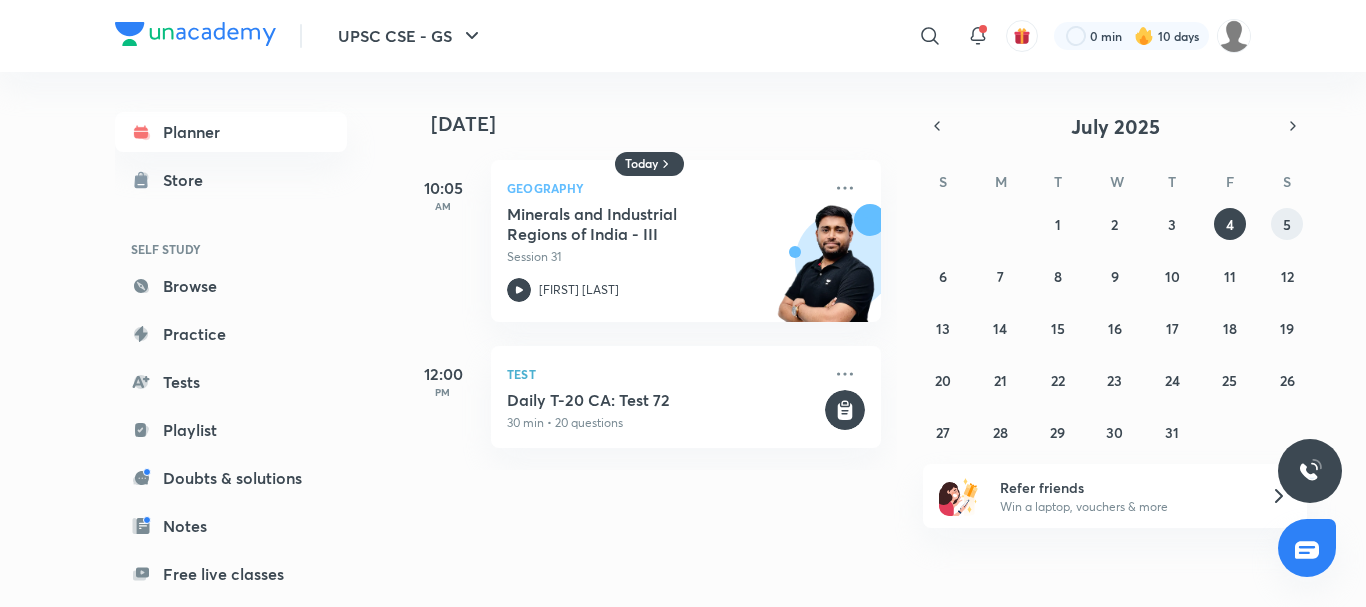 click on "5" at bounding box center (1287, 224) 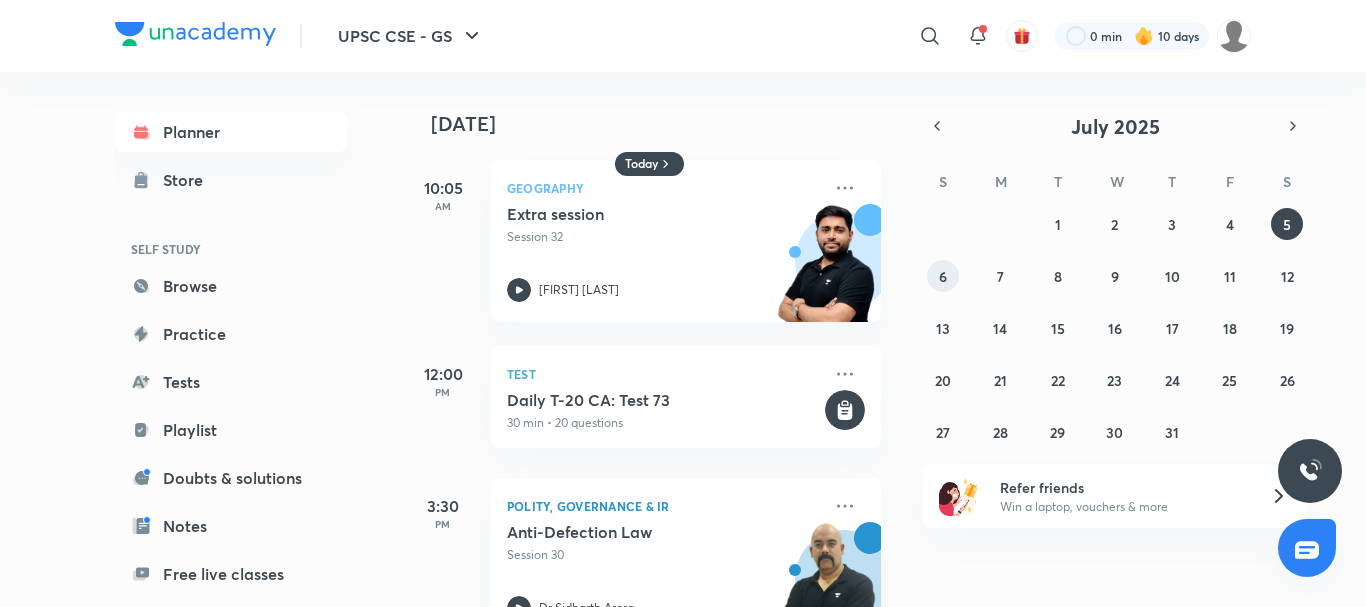 click on "6" at bounding box center (943, 276) 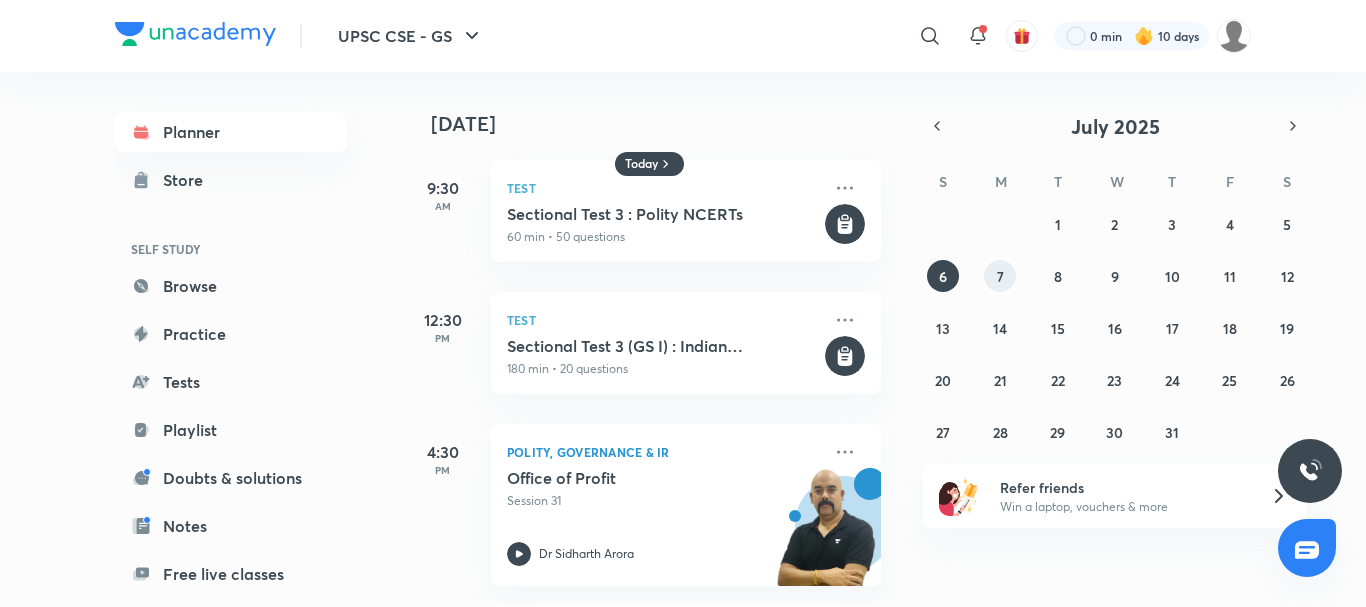 click on "7" at bounding box center (1000, 276) 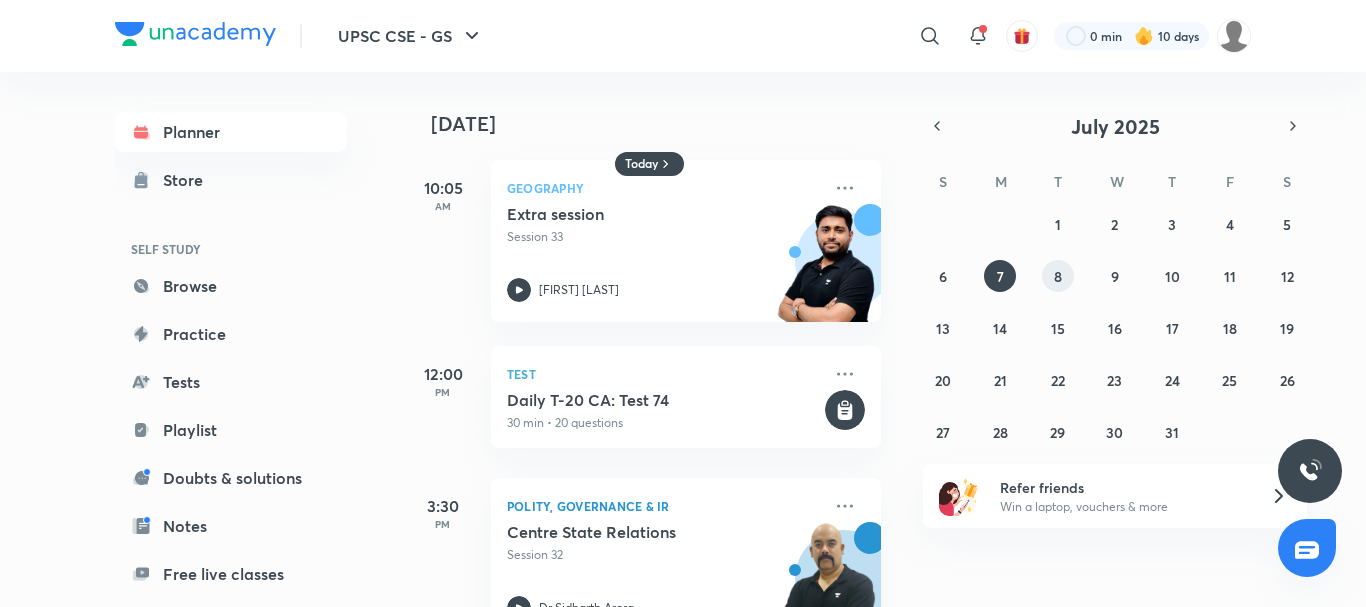 click on "8" at bounding box center [1058, 276] 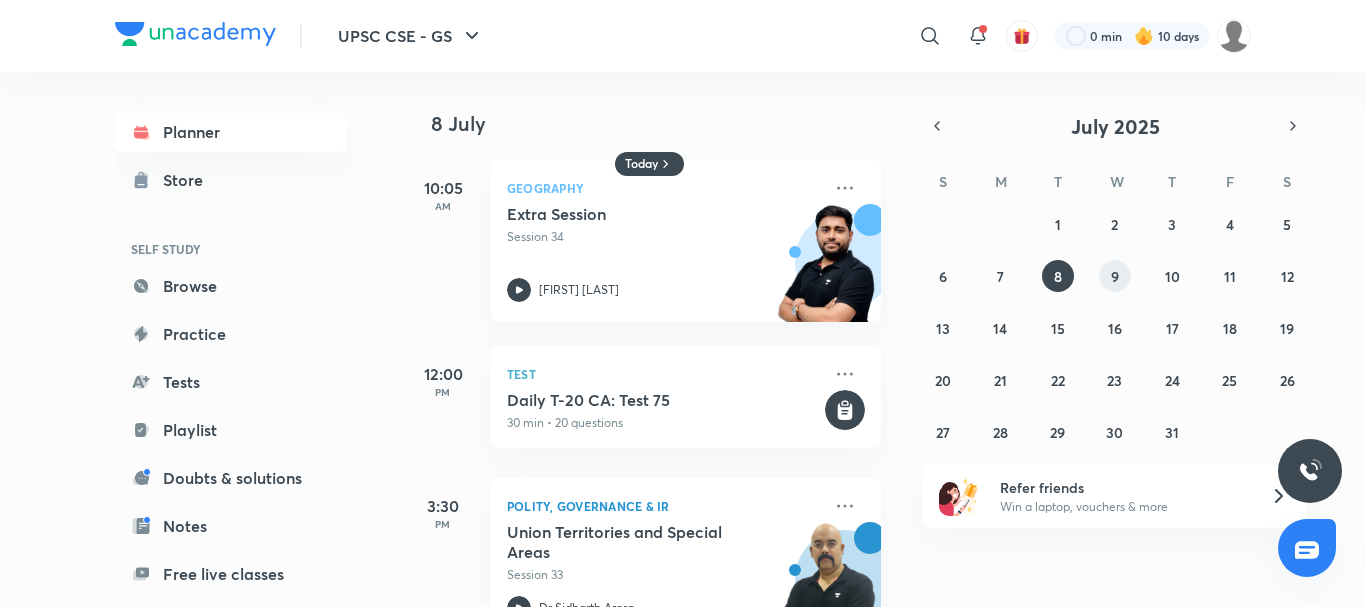 type 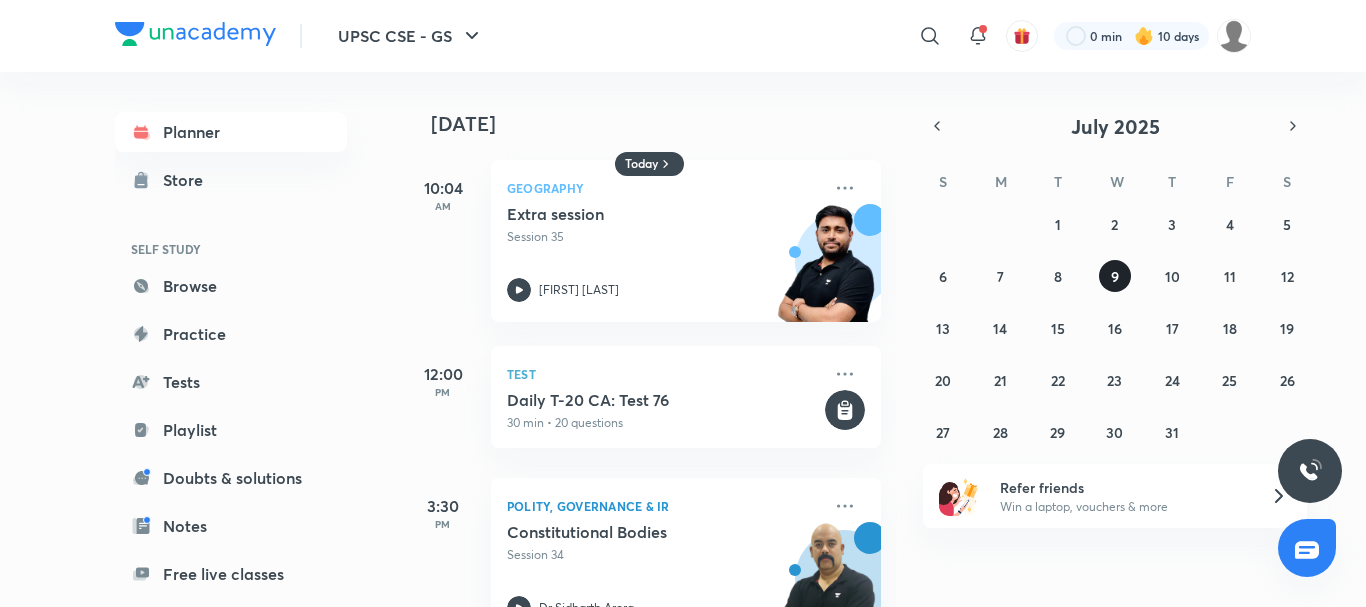 click on "9" at bounding box center (1115, 276) 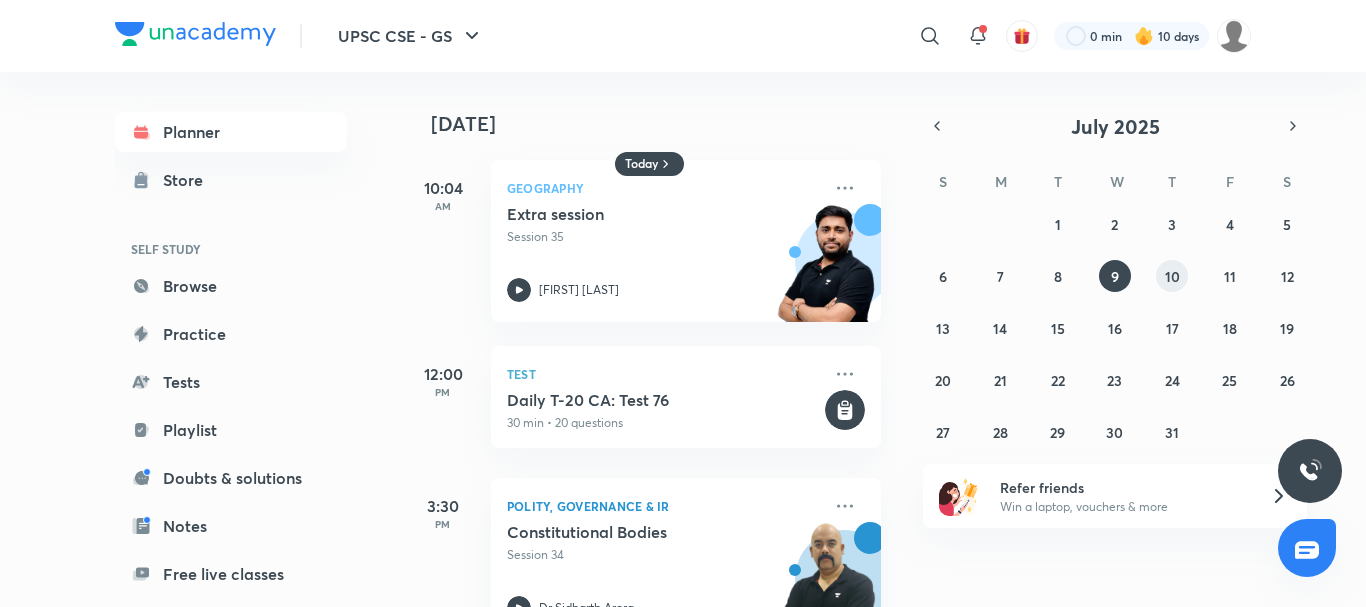 click on "9" at bounding box center [1115, 276] 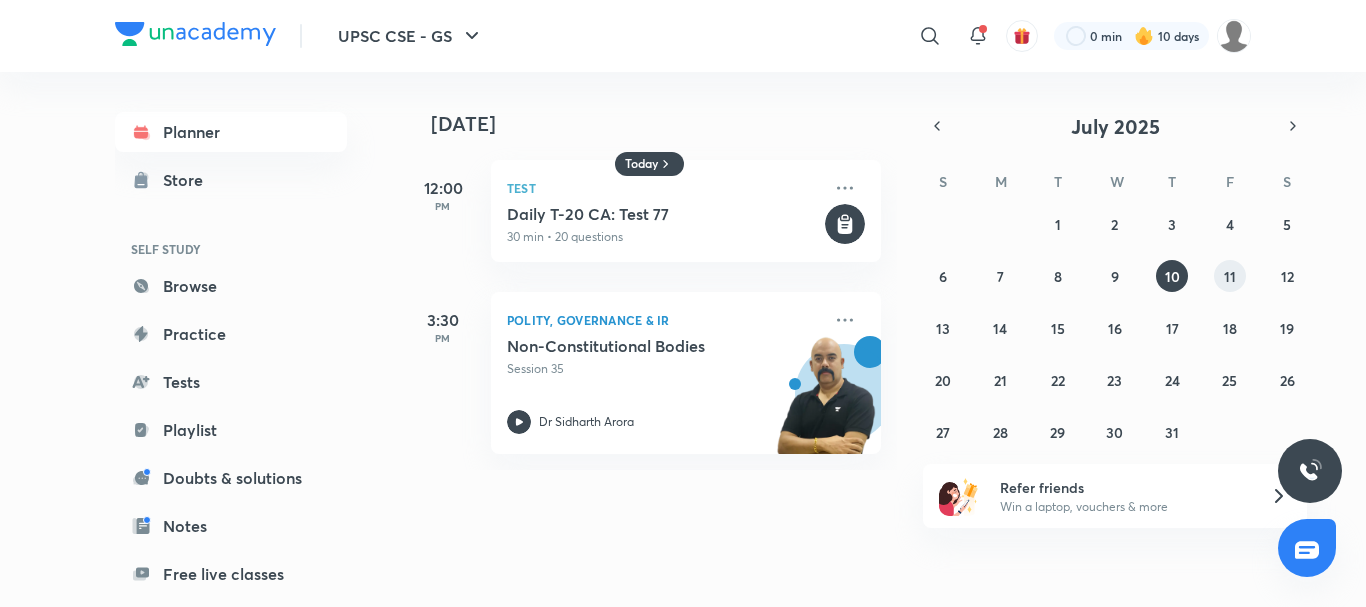 click on "11" at bounding box center [1230, 276] 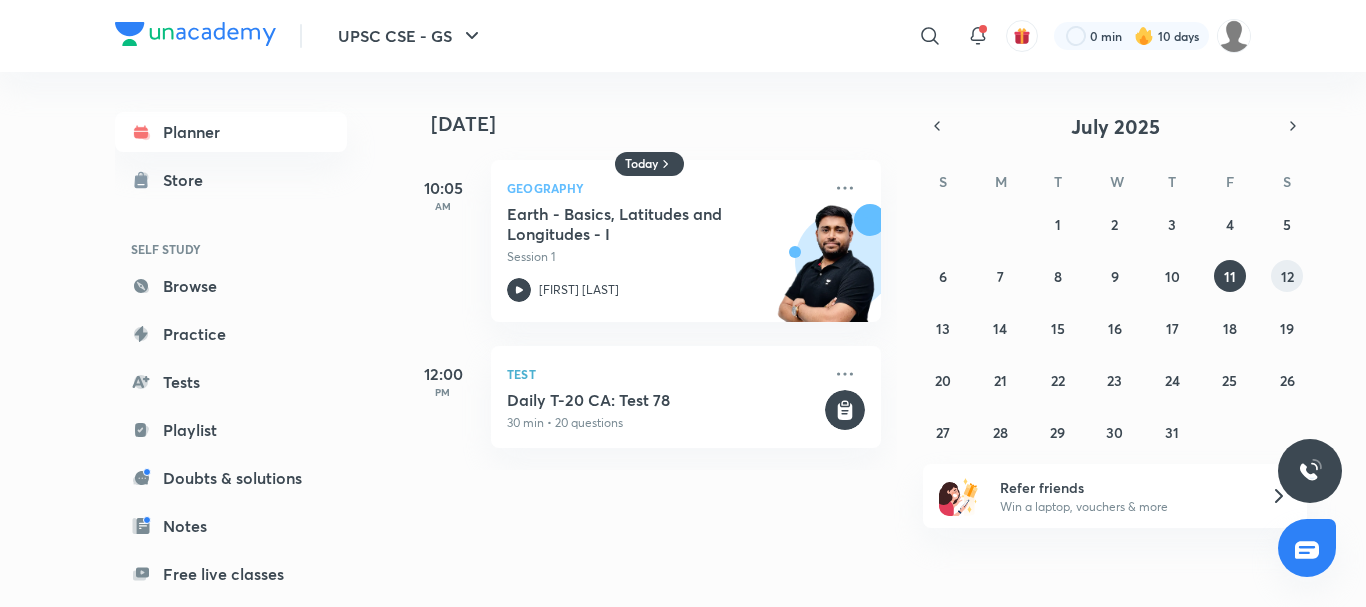 click on "12" at bounding box center (1287, 276) 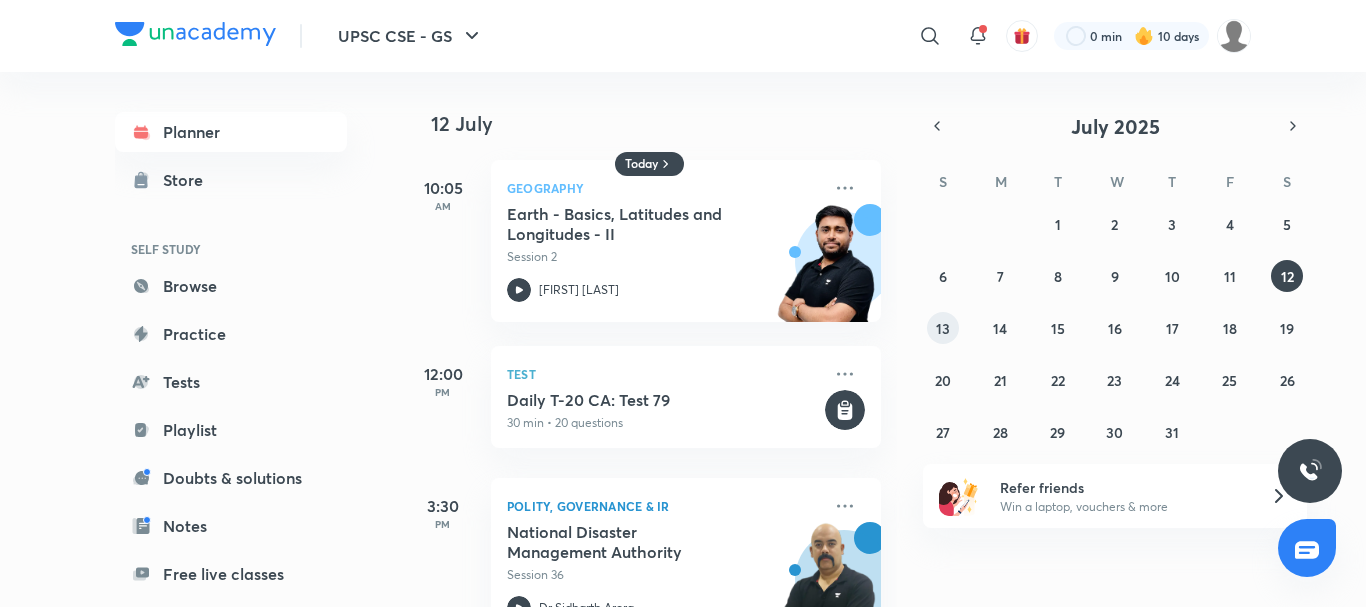 click on "13" at bounding box center (943, 328) 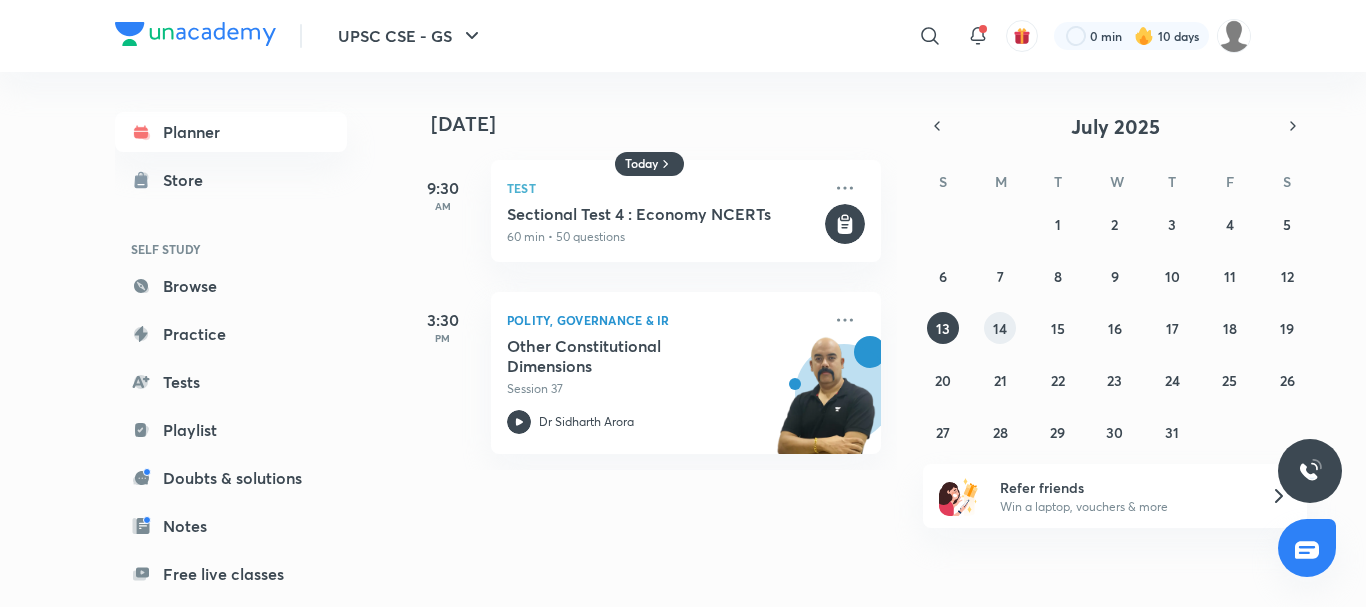 type 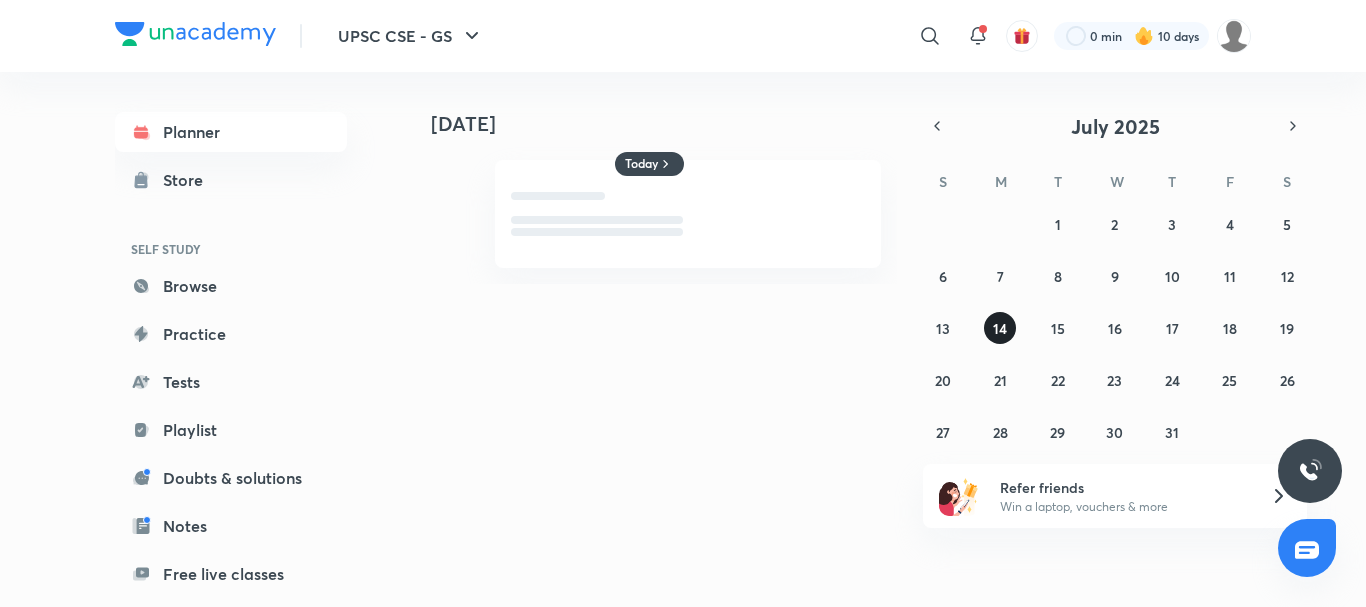 click on "14" at bounding box center (1000, 328) 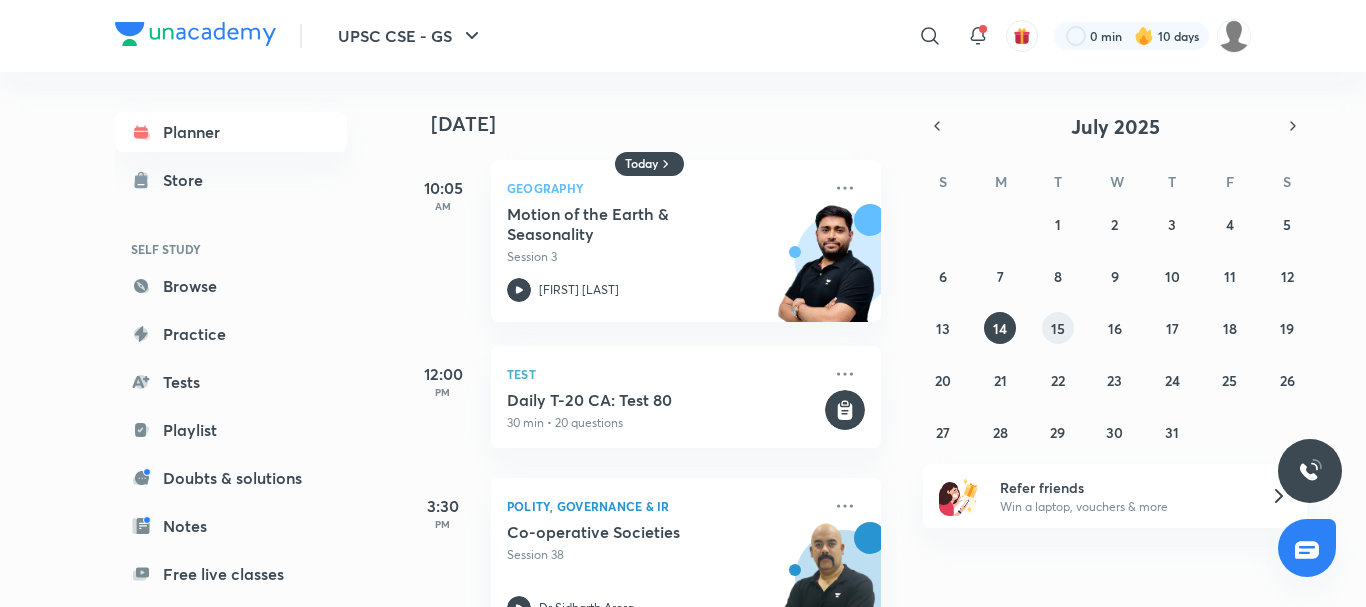 click on "15" at bounding box center [1058, 328] 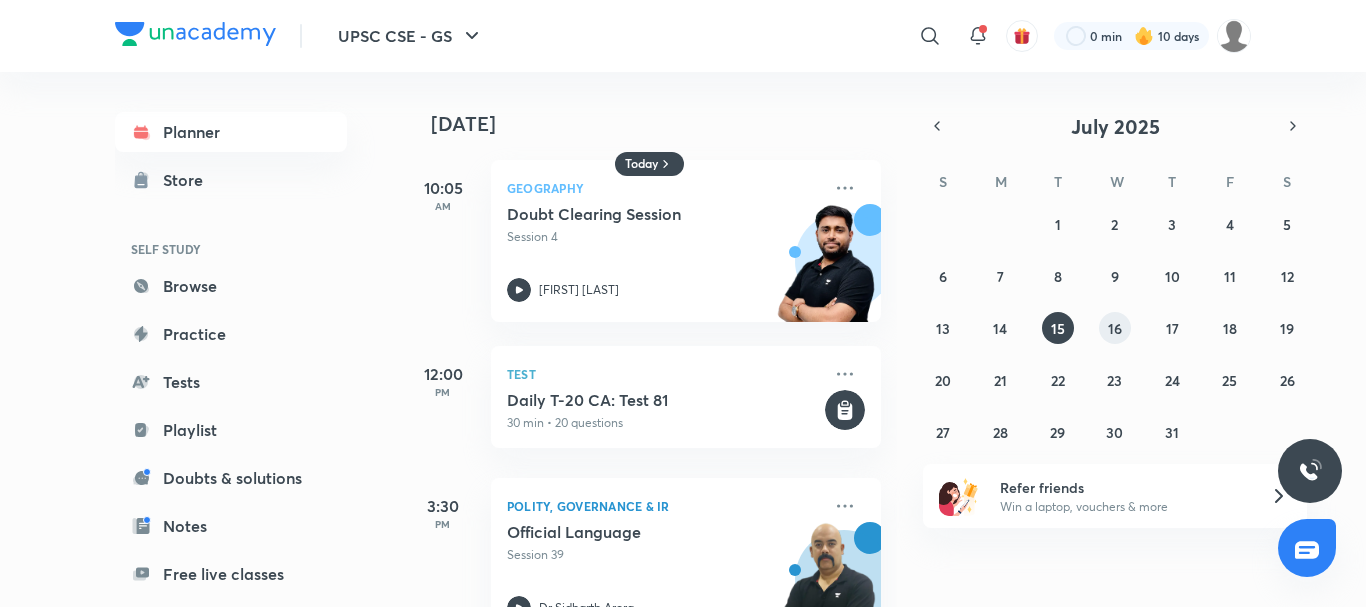 click on "16" at bounding box center [1115, 328] 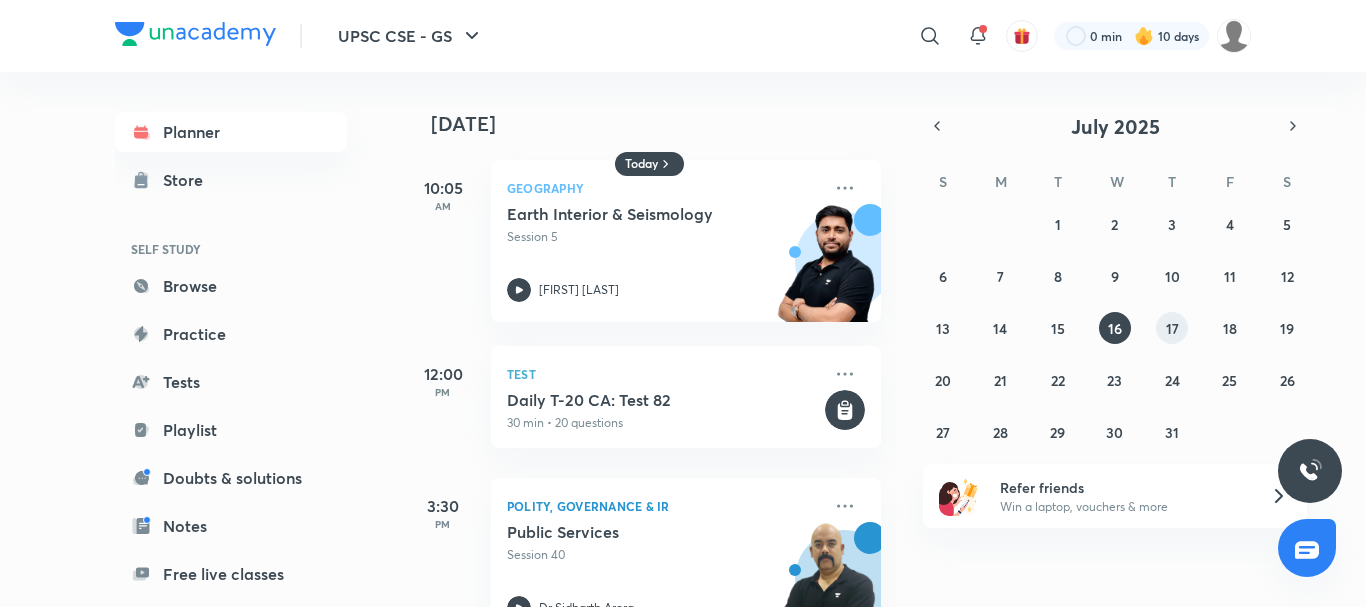 click on "17" at bounding box center [1172, 328] 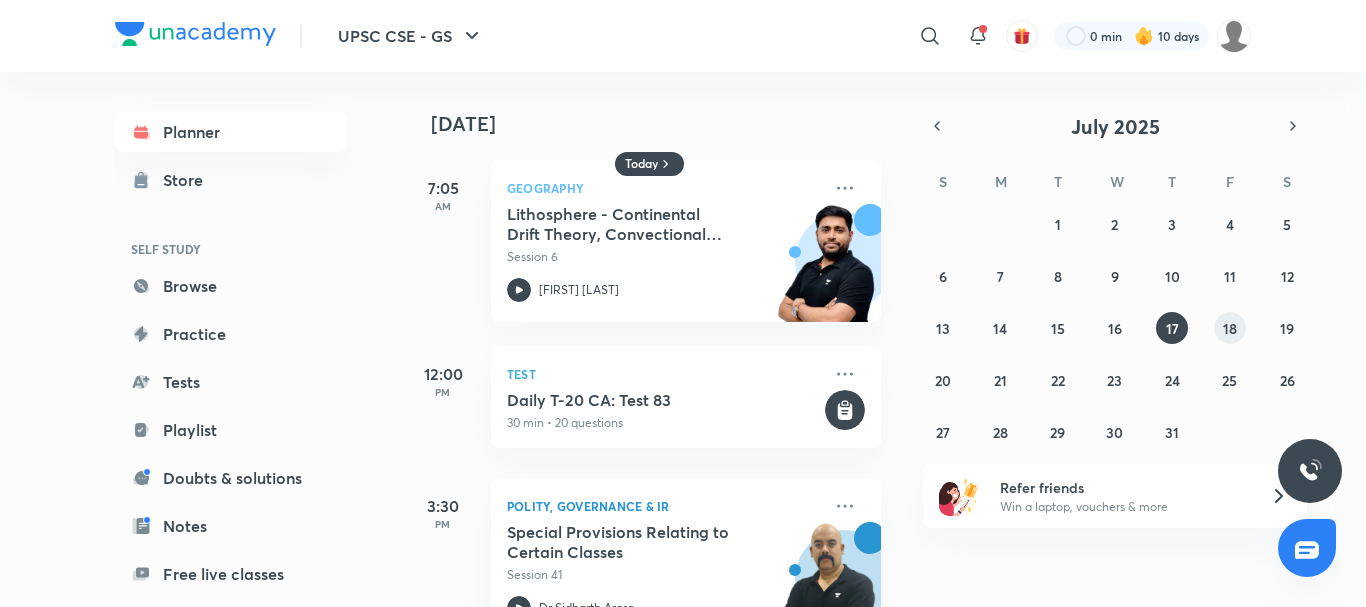 click on "18" at bounding box center [1230, 328] 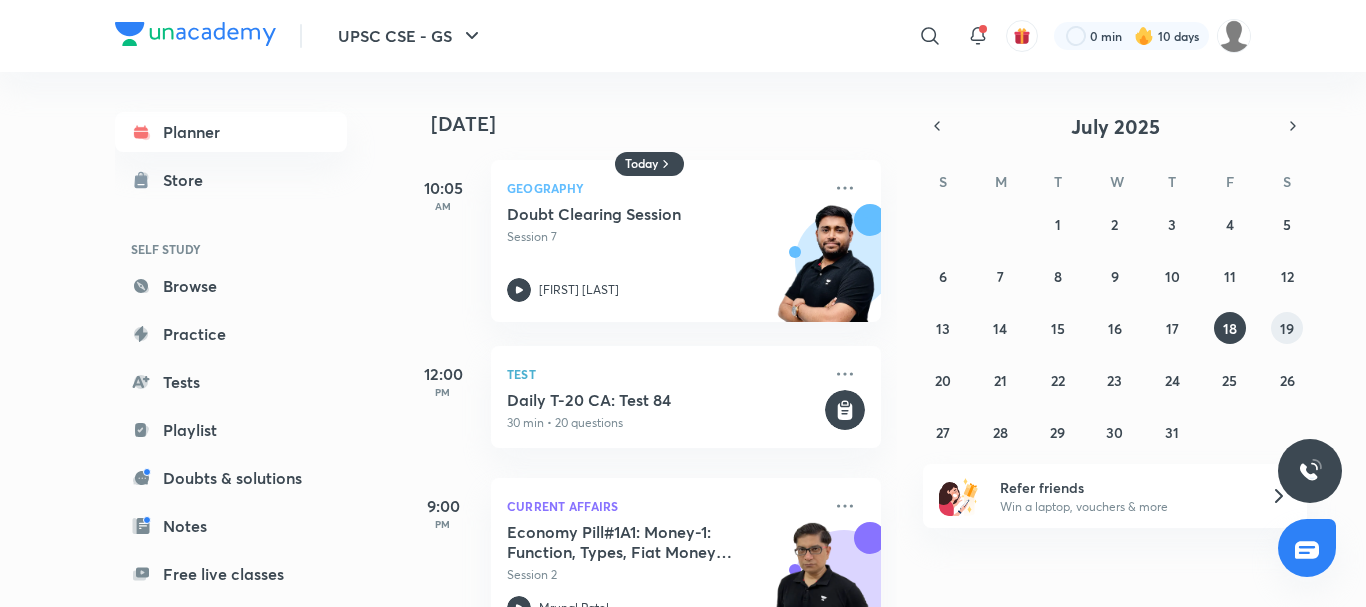 click on "19" at bounding box center (1287, 328) 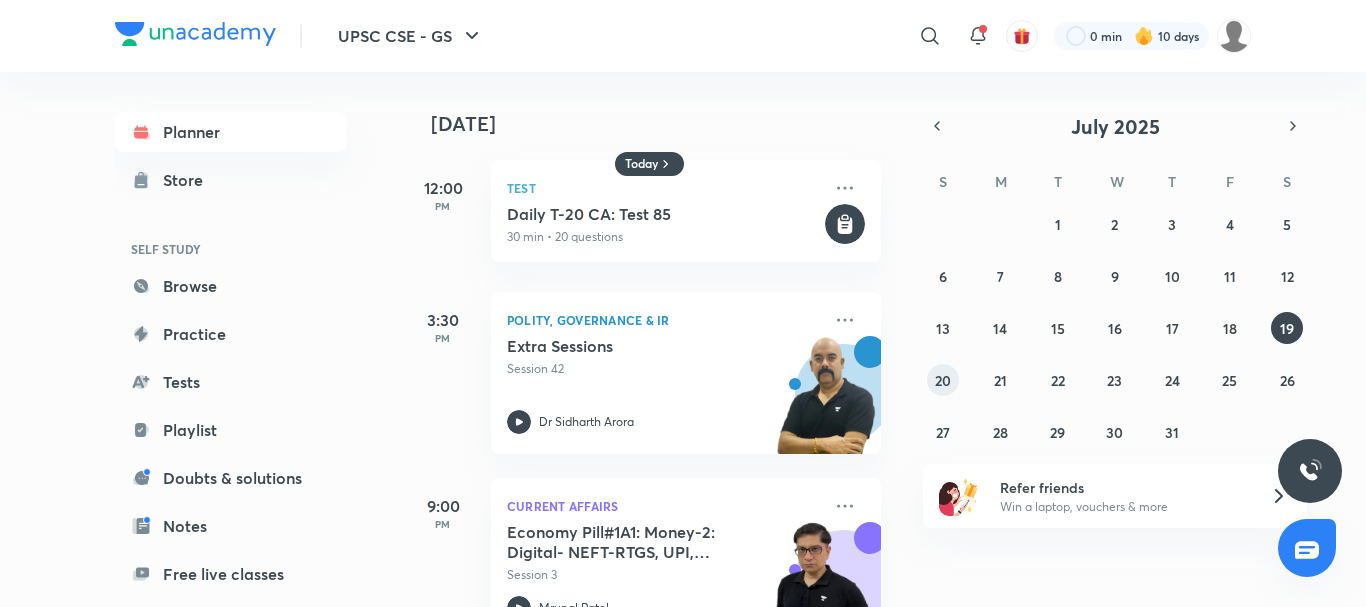 click on "20" at bounding box center [943, 380] 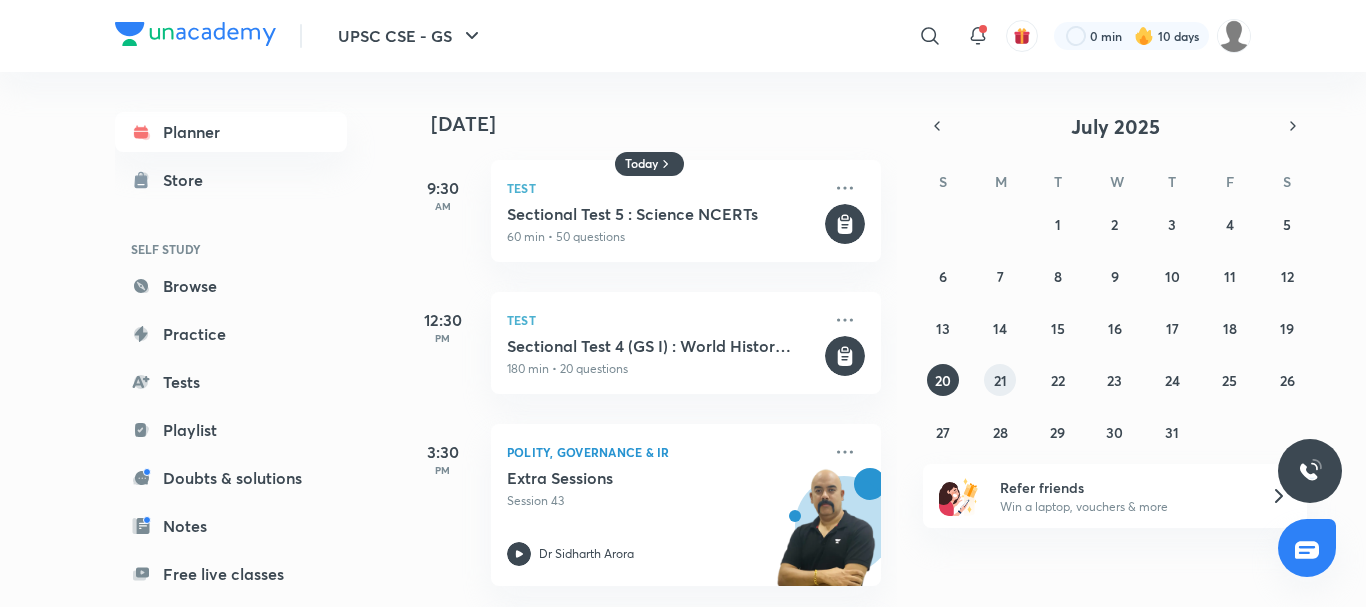 click on "21" at bounding box center [1000, 380] 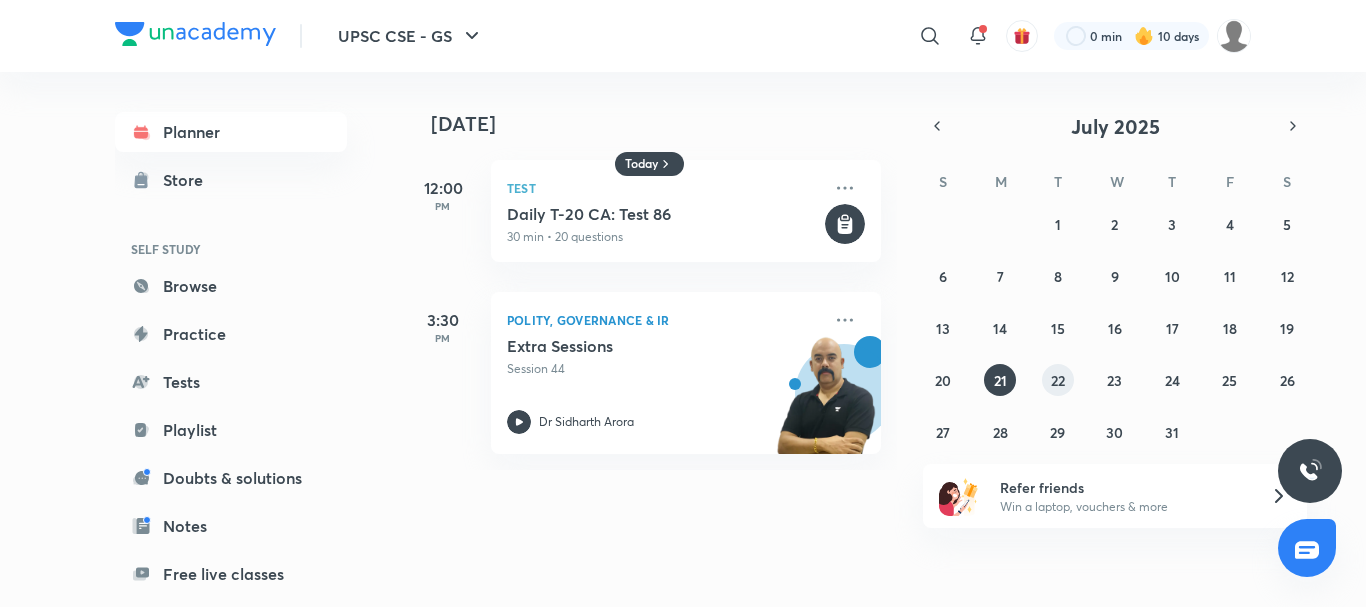 click on "22" at bounding box center [1058, 380] 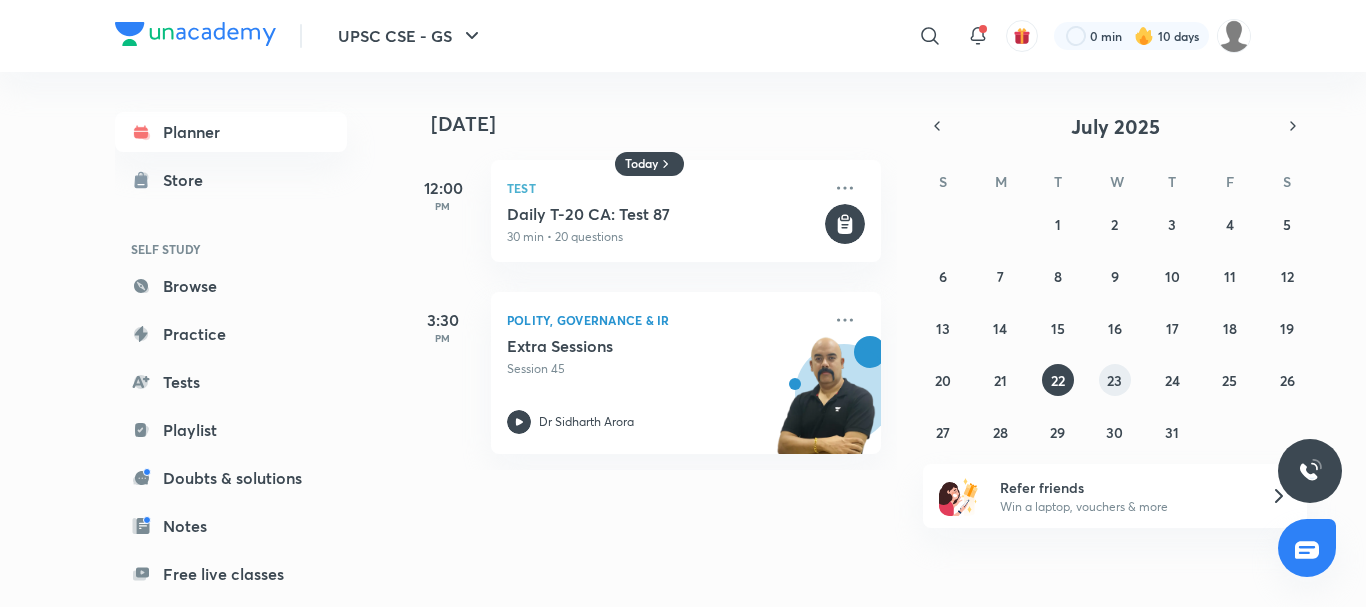 click on "23" at bounding box center [1115, 380] 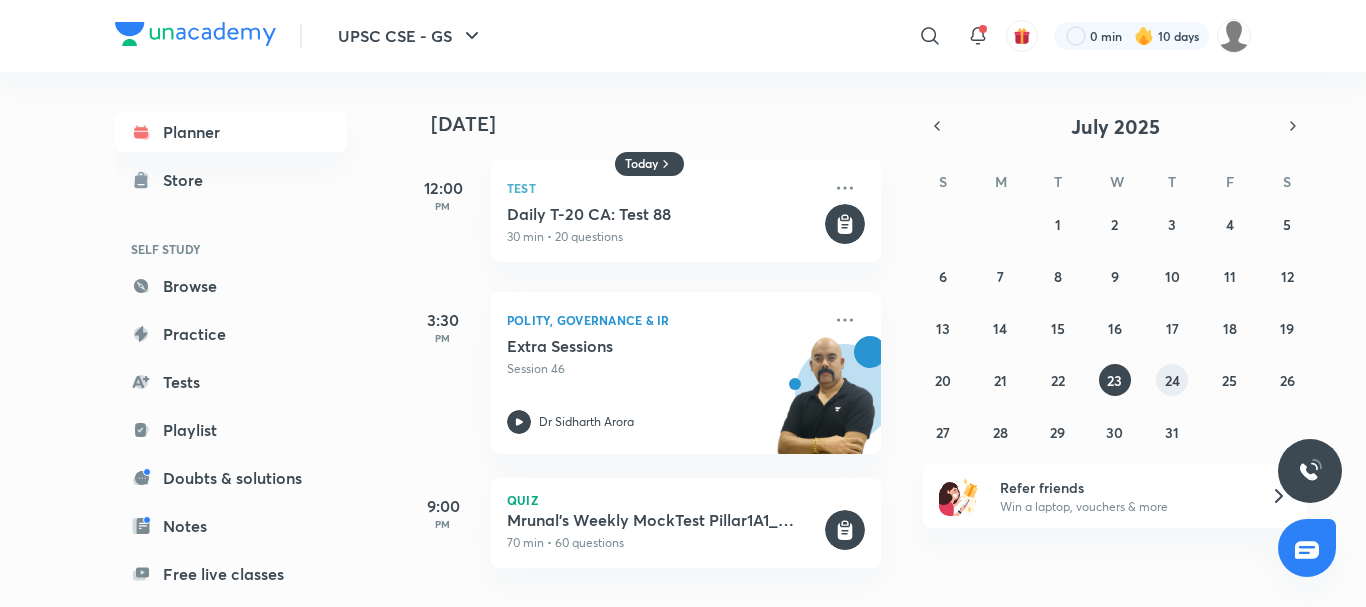 click on "24" at bounding box center [1172, 380] 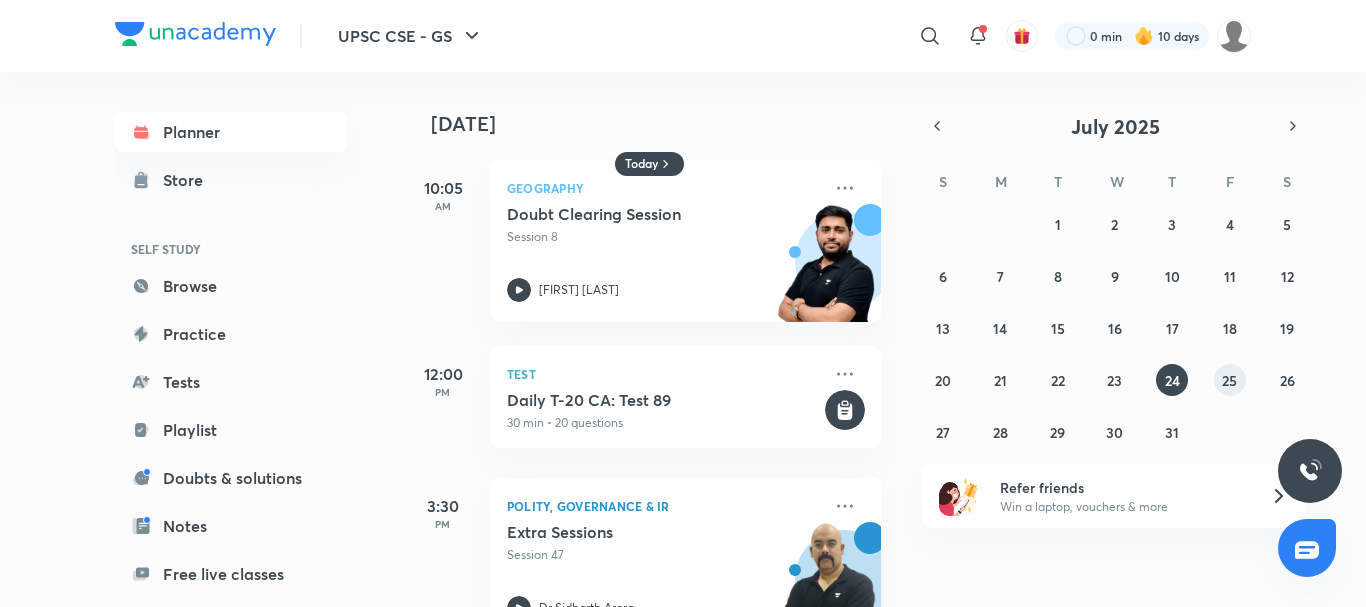 click on "25" at bounding box center [1229, 380] 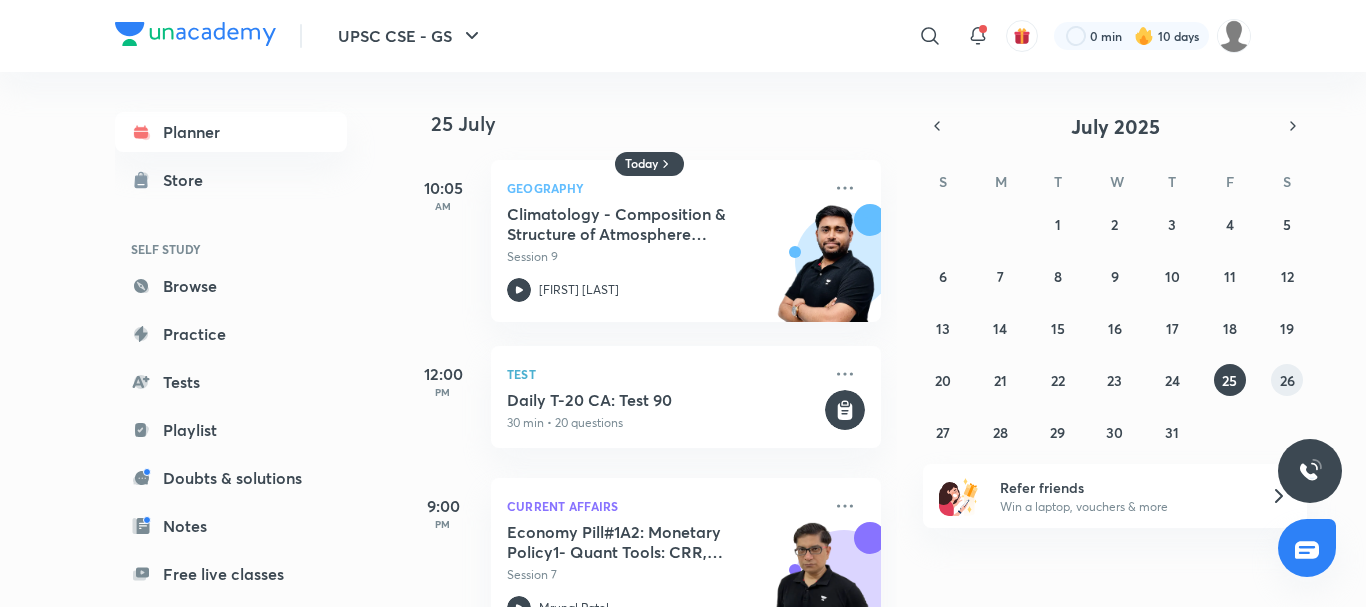 click on "26" at bounding box center [1287, 380] 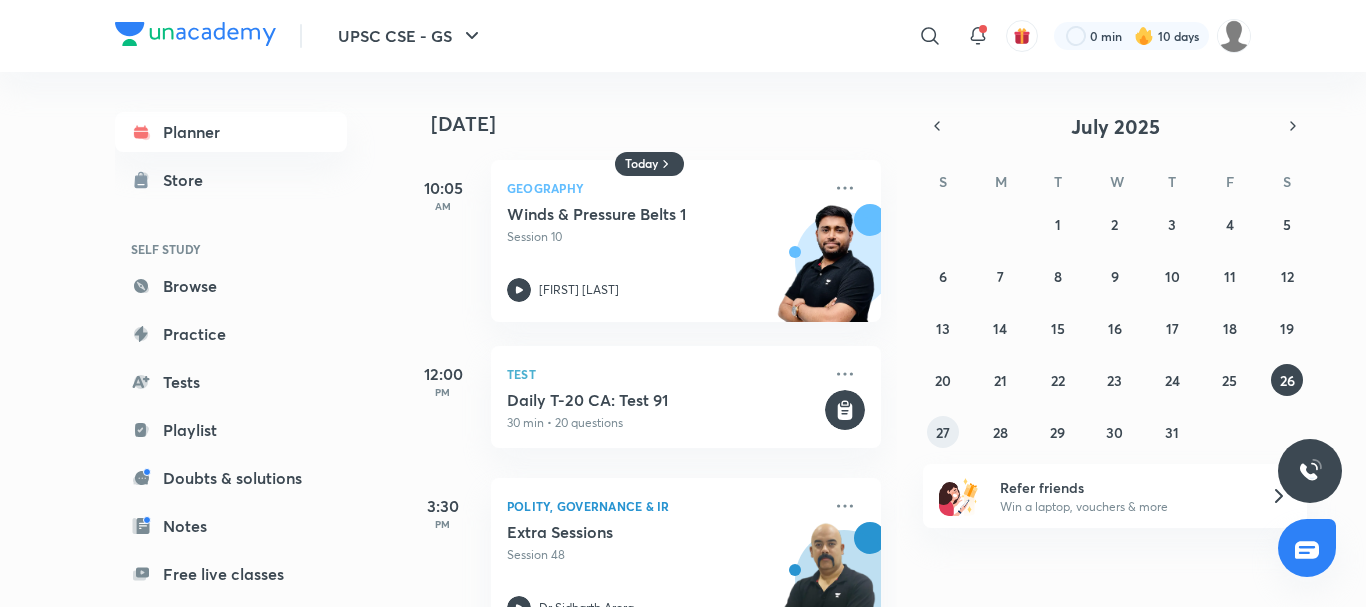 click on "27" at bounding box center [943, 432] 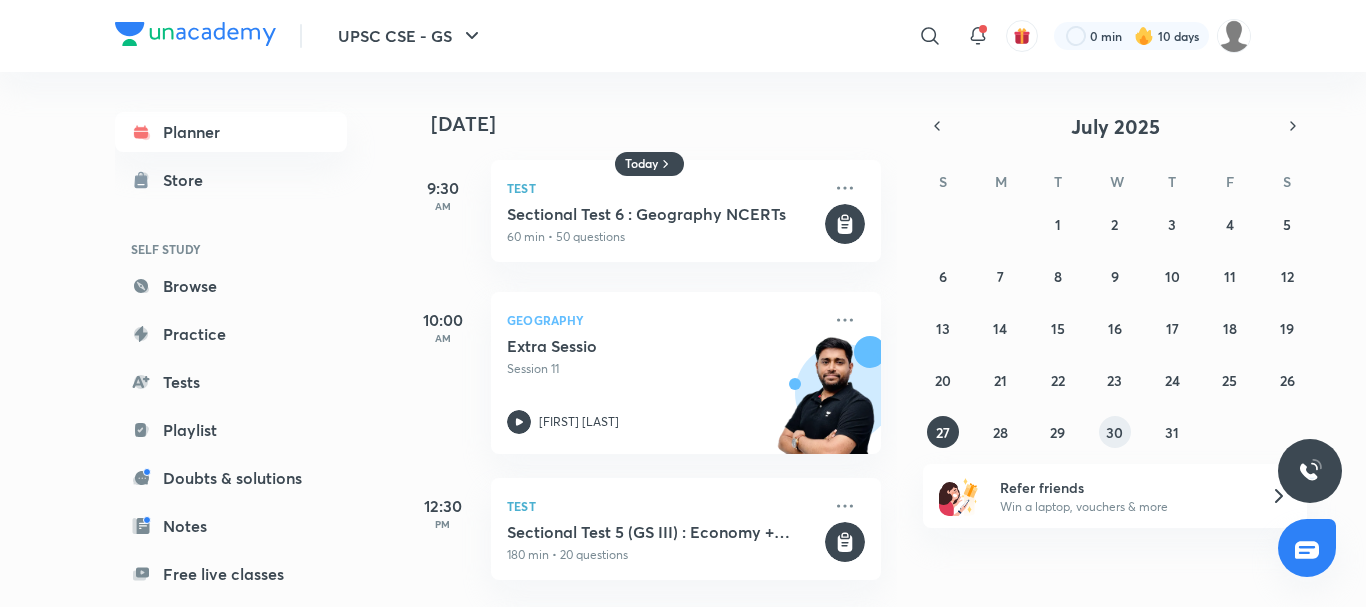 click on "30" at bounding box center (1114, 432) 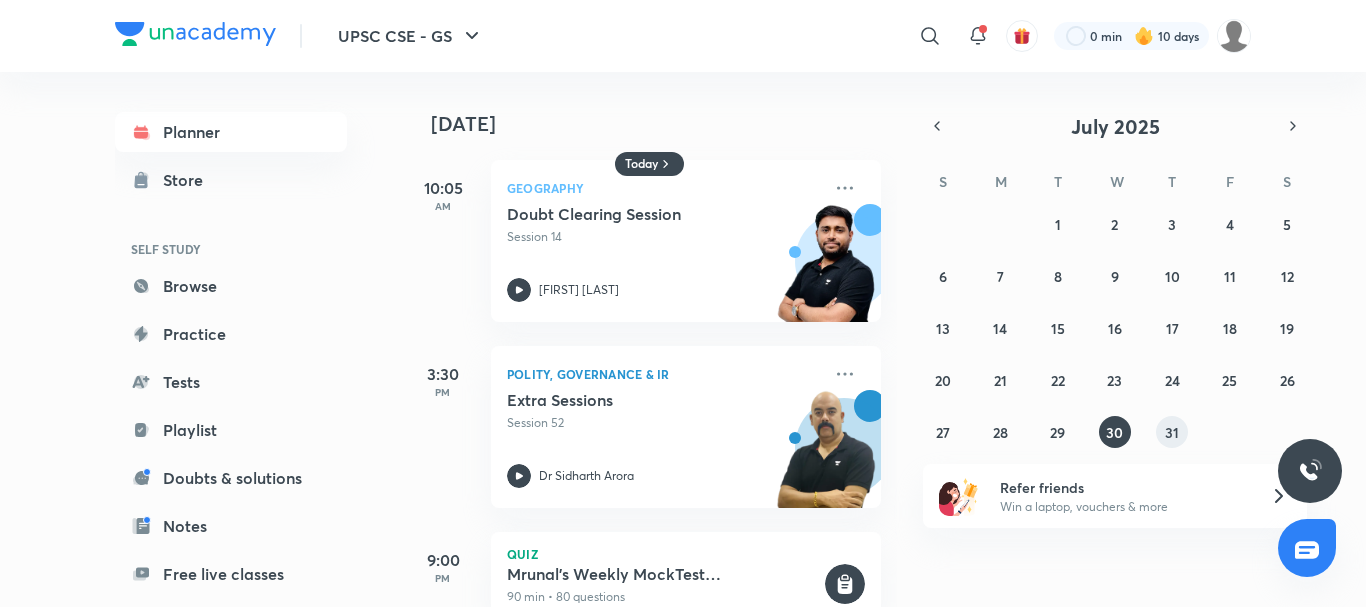 click on "31" at bounding box center [1172, 432] 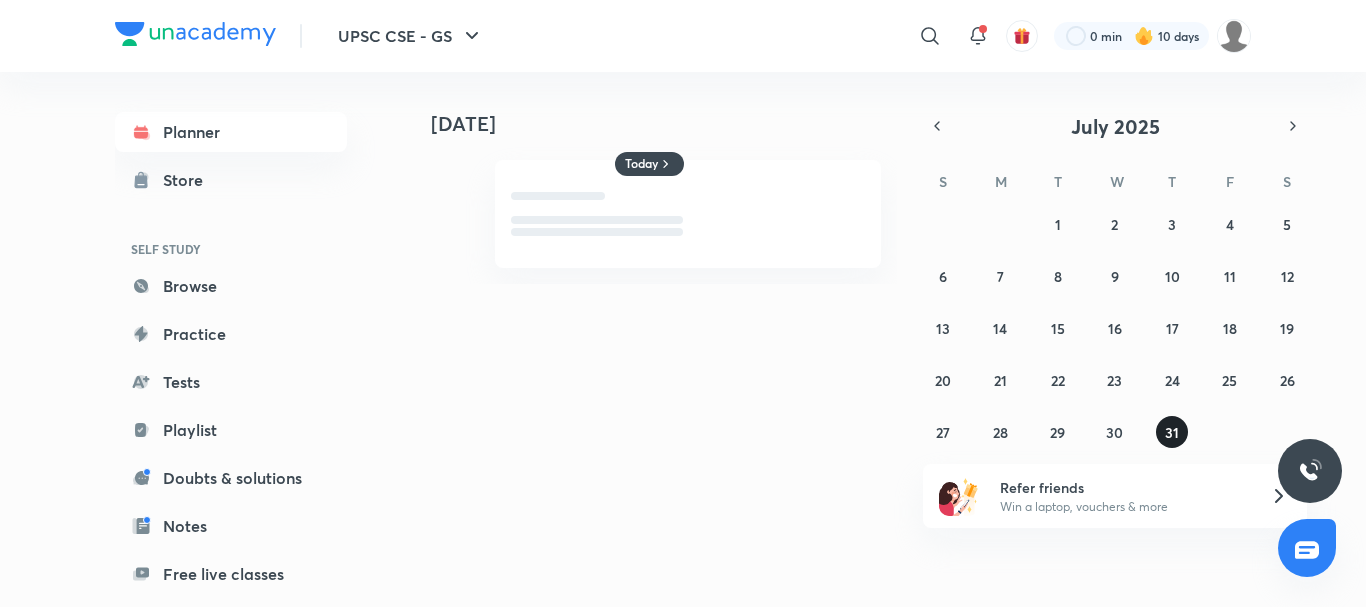 type 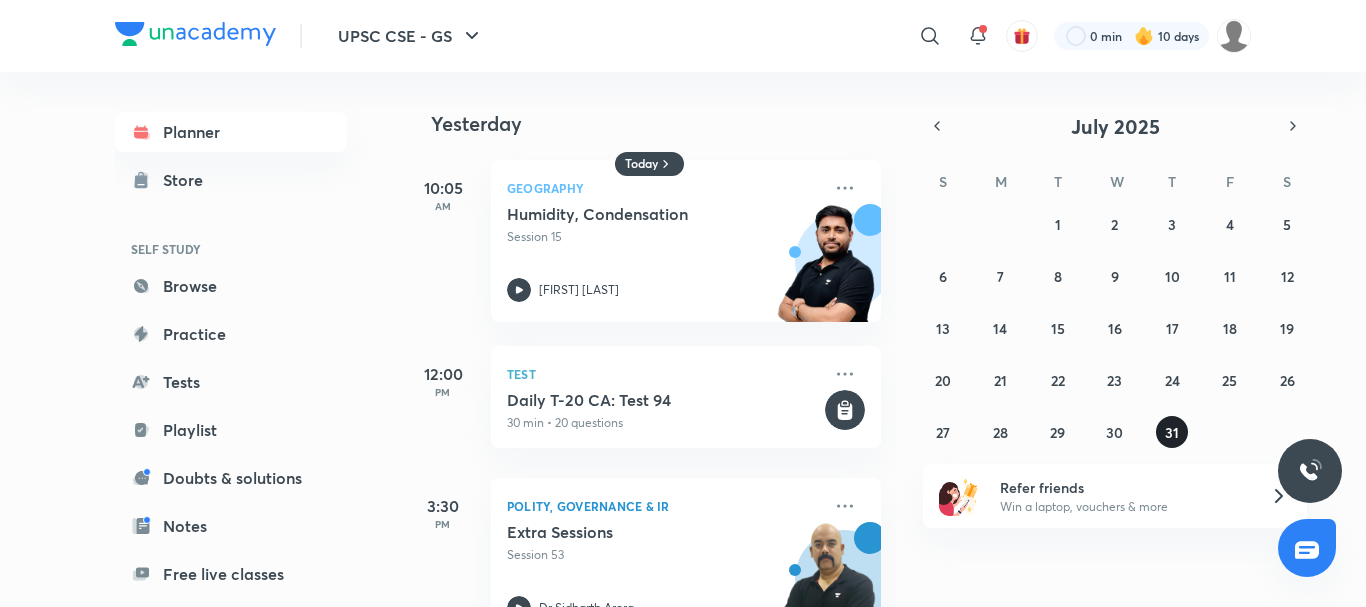 click on "31" at bounding box center [1172, 432] 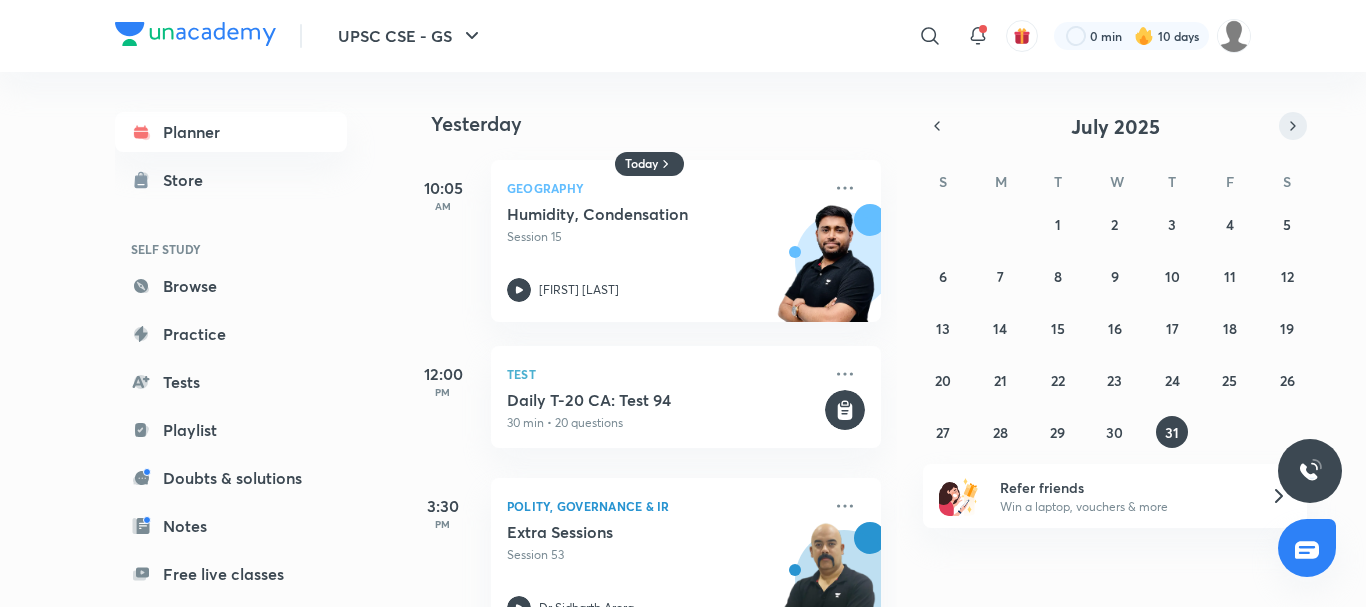 click 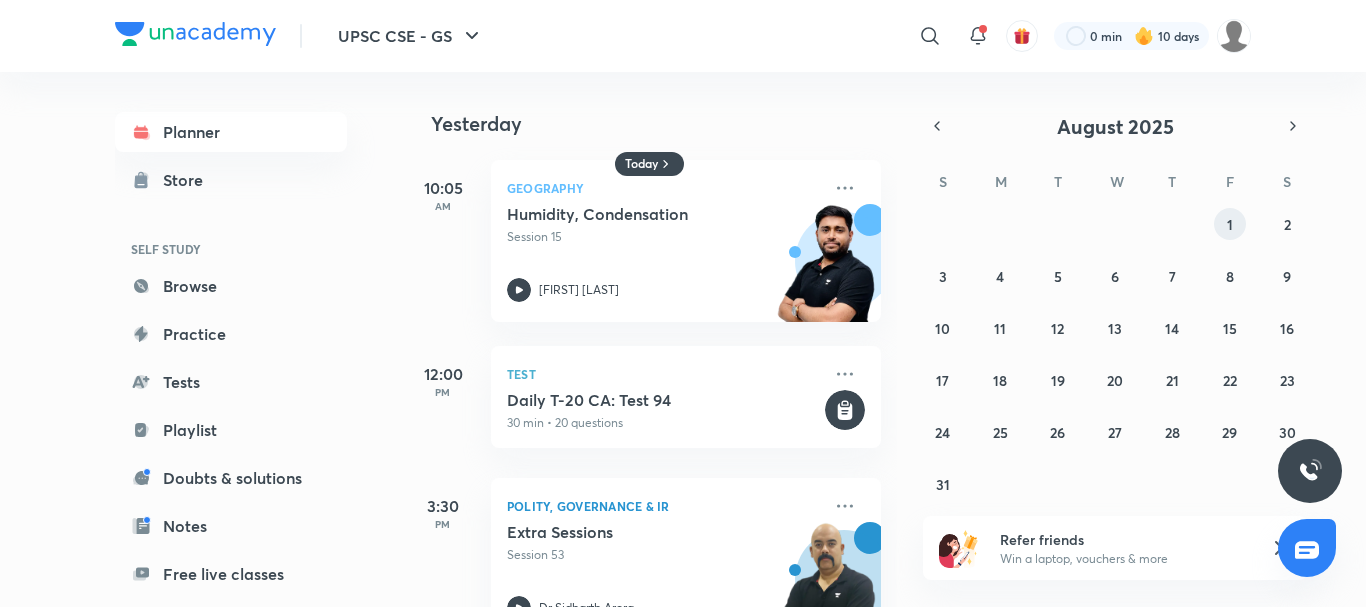 click on "1" at bounding box center (1230, 224) 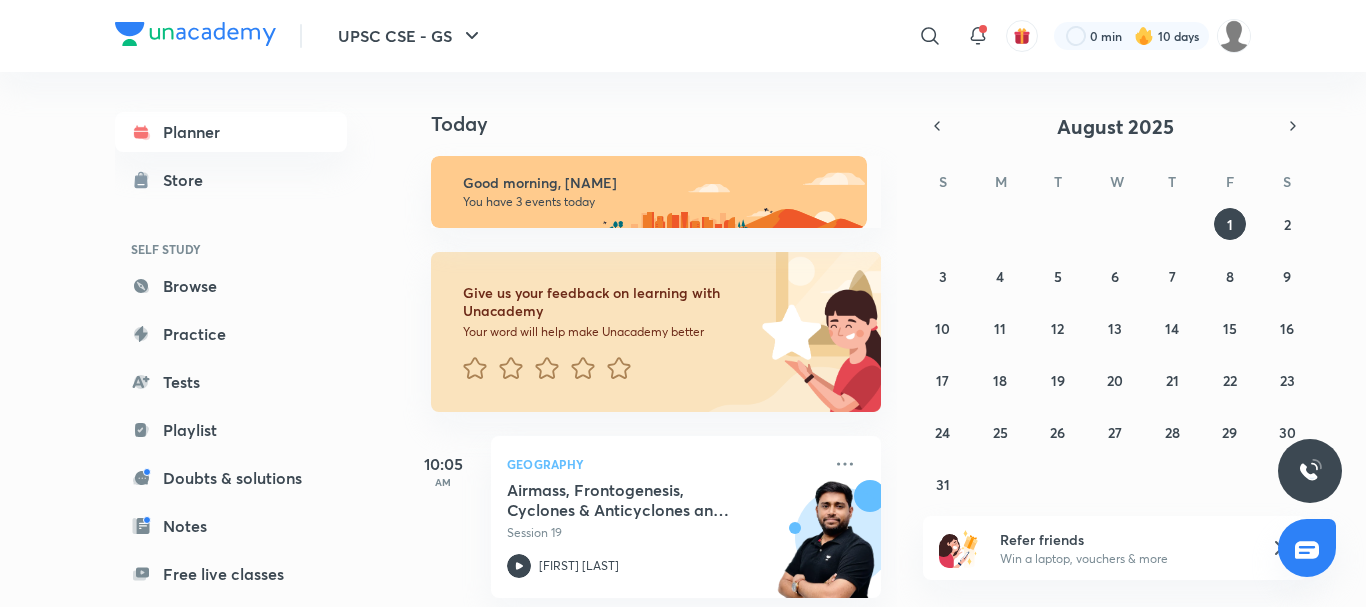 scroll, scrollTop: 340, scrollLeft: 0, axis: vertical 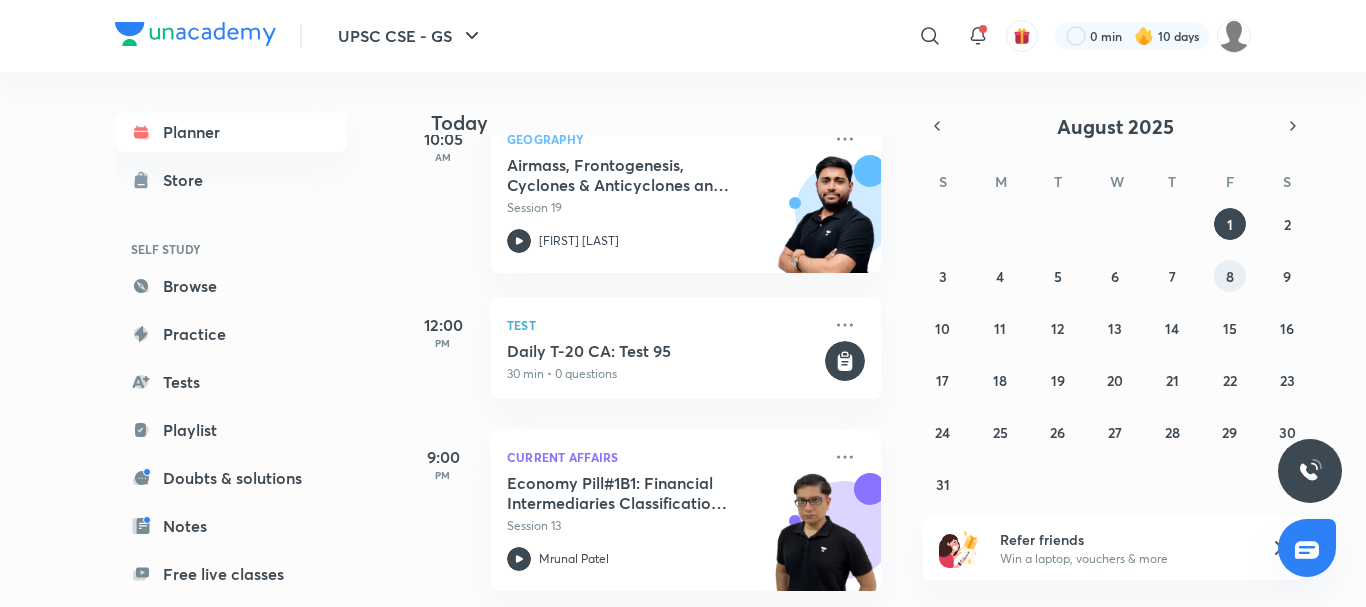 click on "8" at bounding box center (1230, 276) 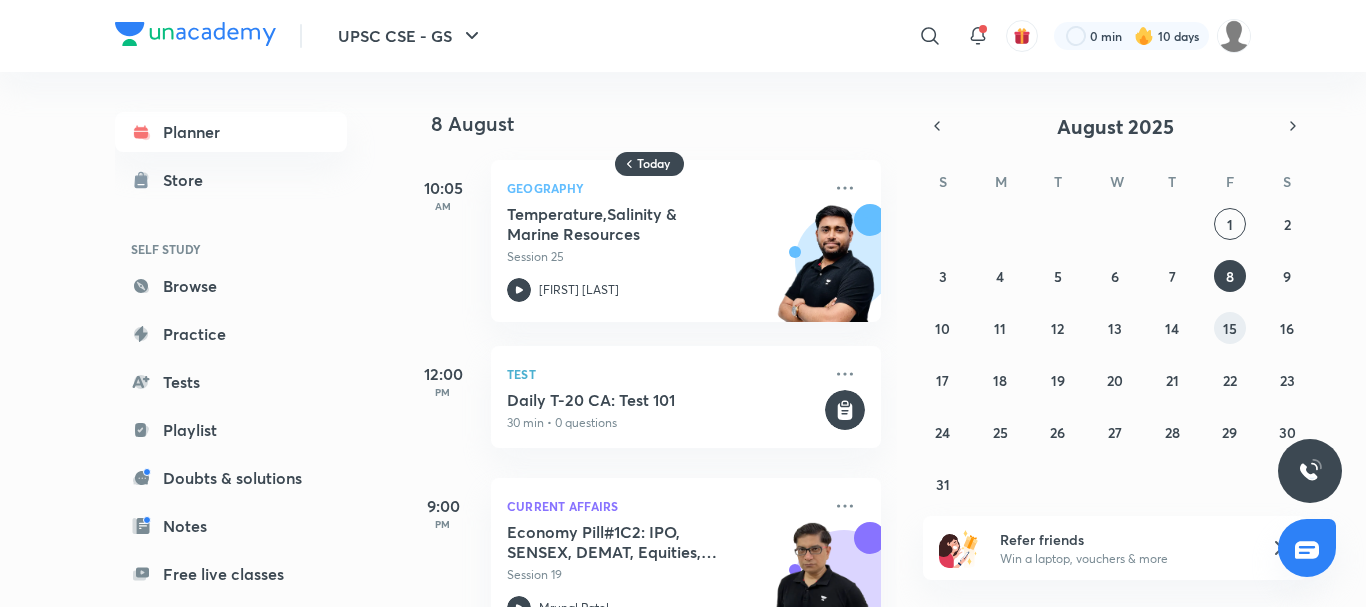 click on "15" at bounding box center (1230, 328) 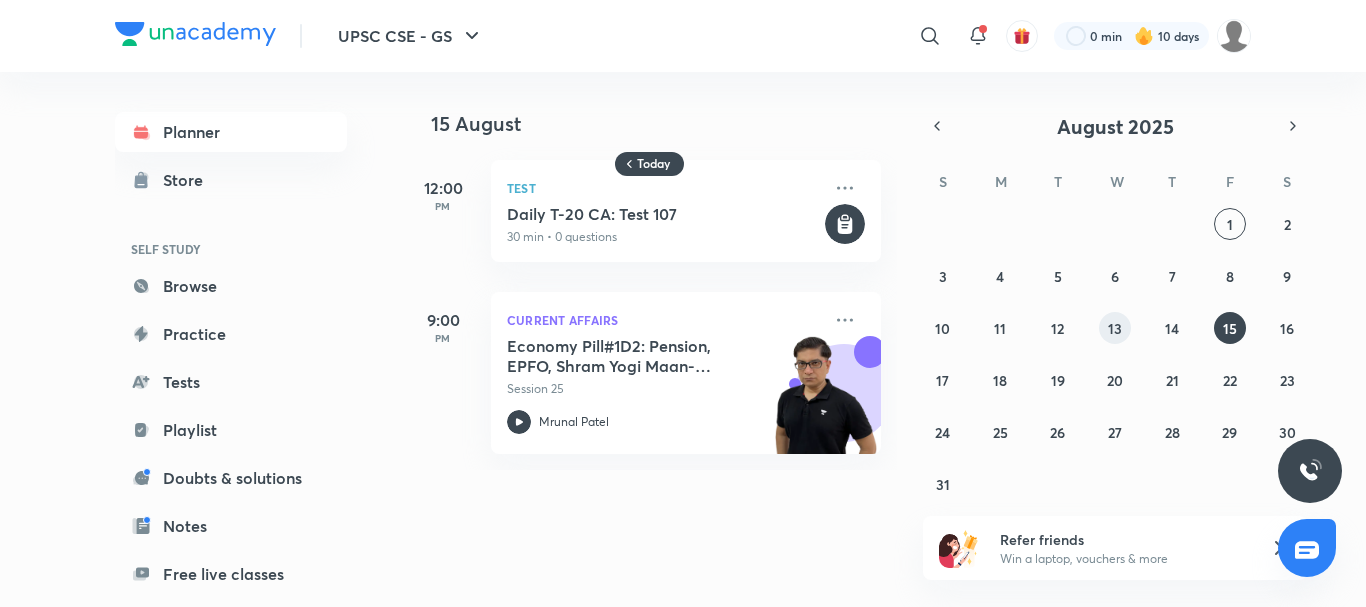 click on "13" at bounding box center (1115, 328) 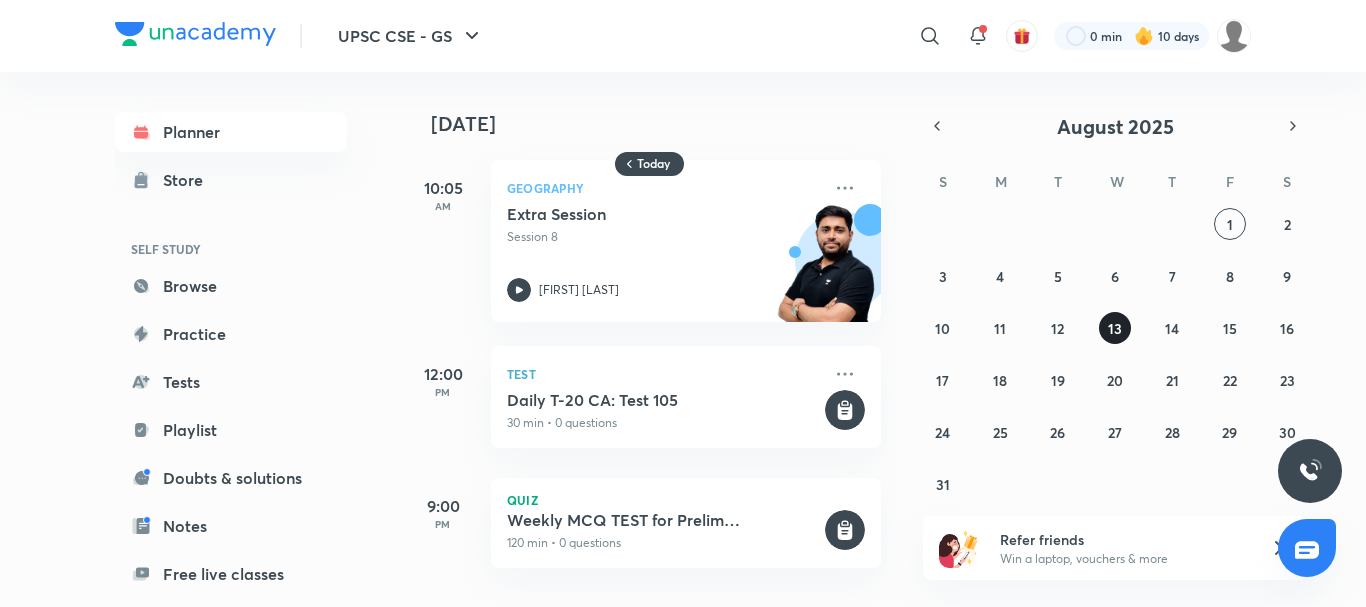 type 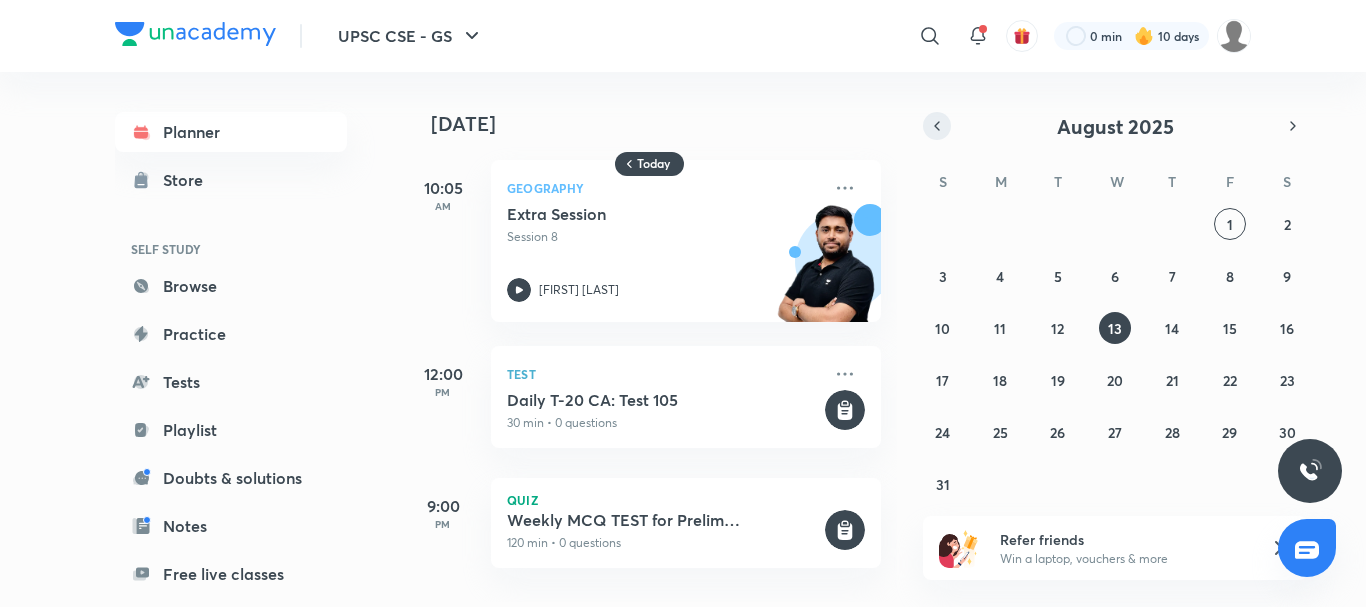 click at bounding box center (937, 126) 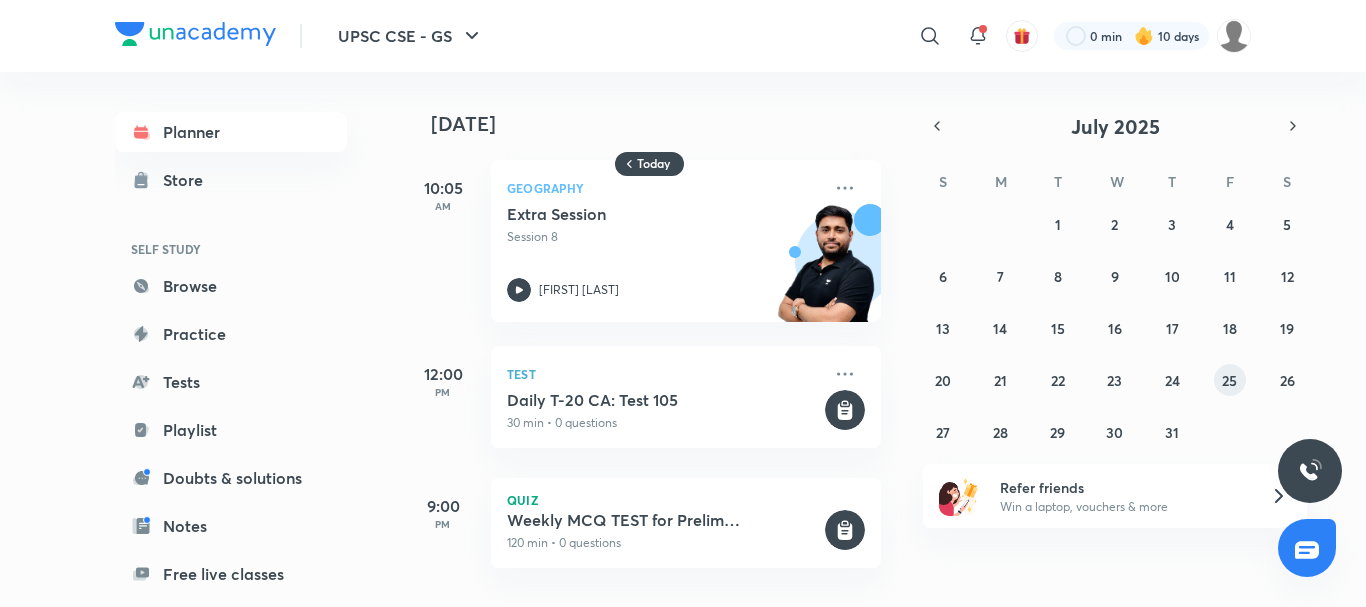 click on "25" at bounding box center [1230, 380] 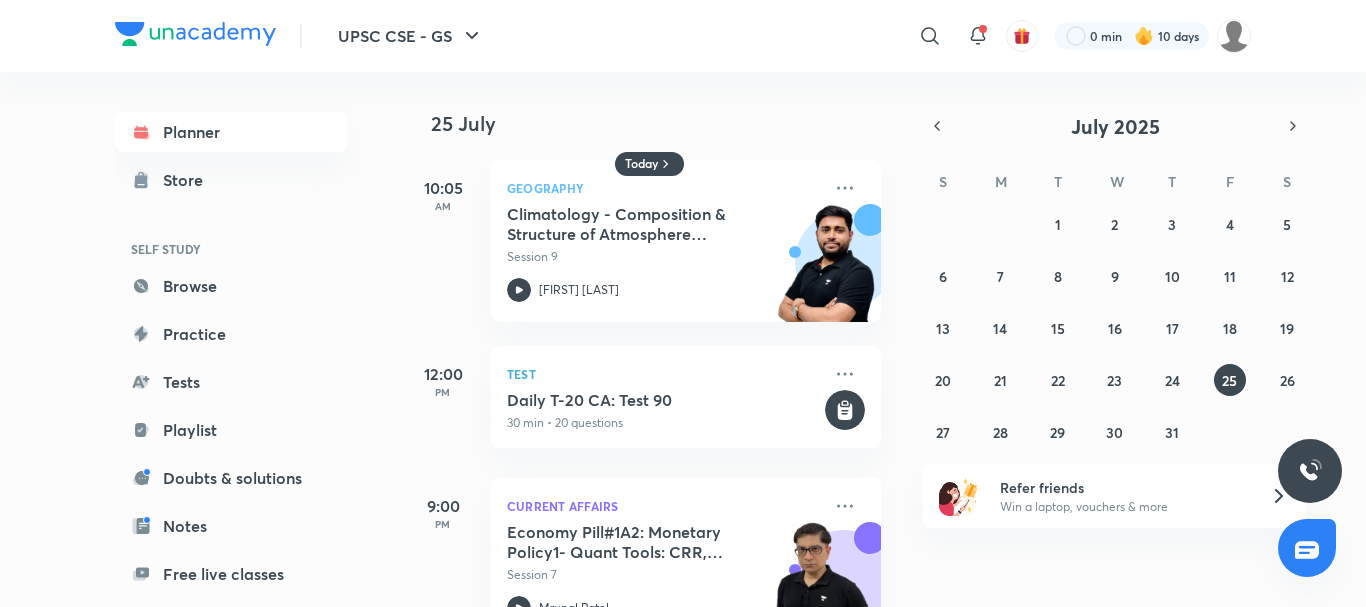 scroll, scrollTop: 64, scrollLeft: 0, axis: vertical 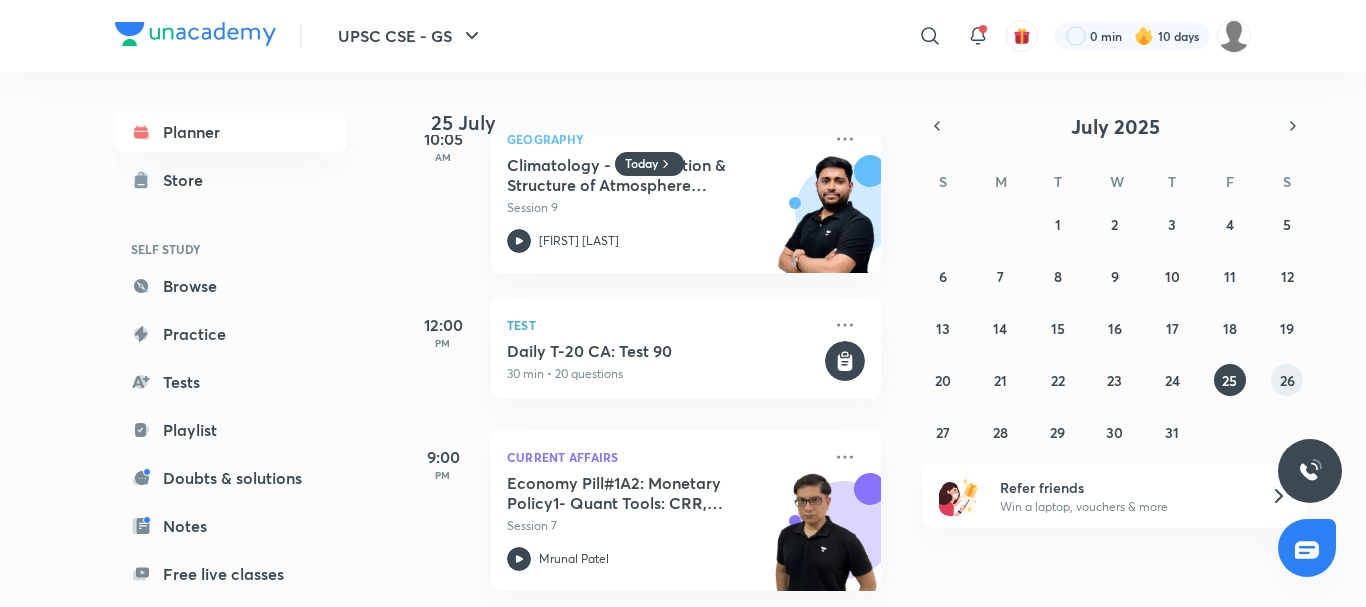 click on "26" at bounding box center [1287, 380] 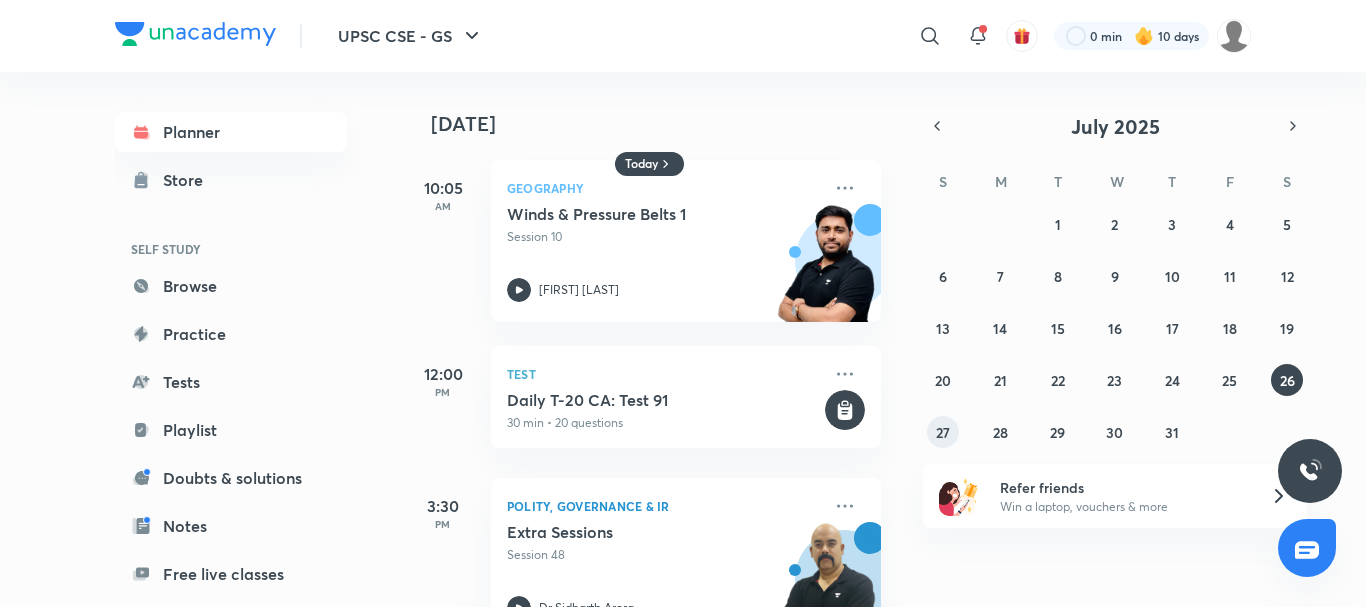 click on "27" at bounding box center [943, 432] 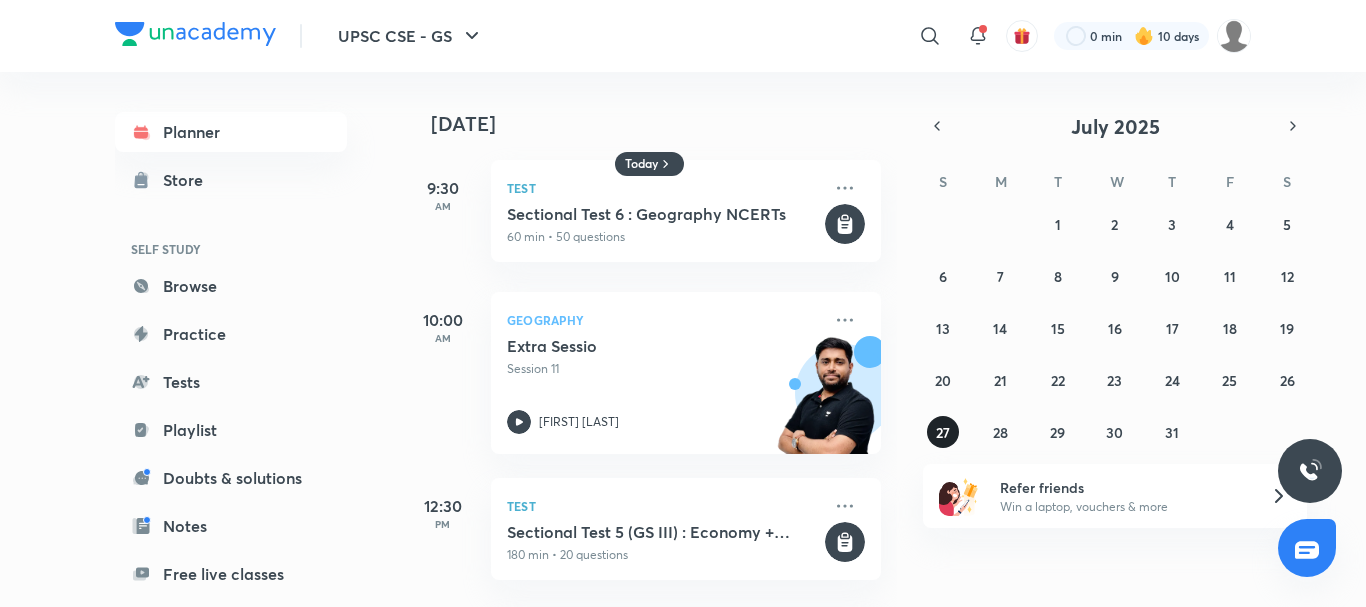 click on "27" at bounding box center [943, 432] 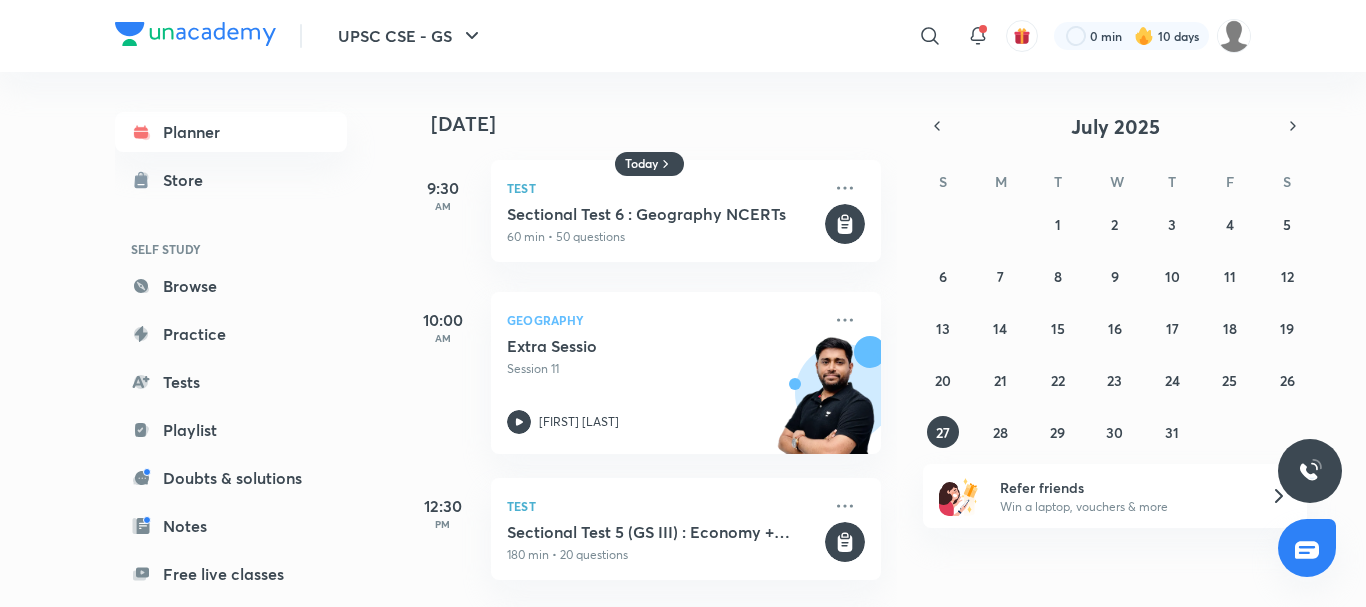 scroll, scrollTop: 382, scrollLeft: 0, axis: vertical 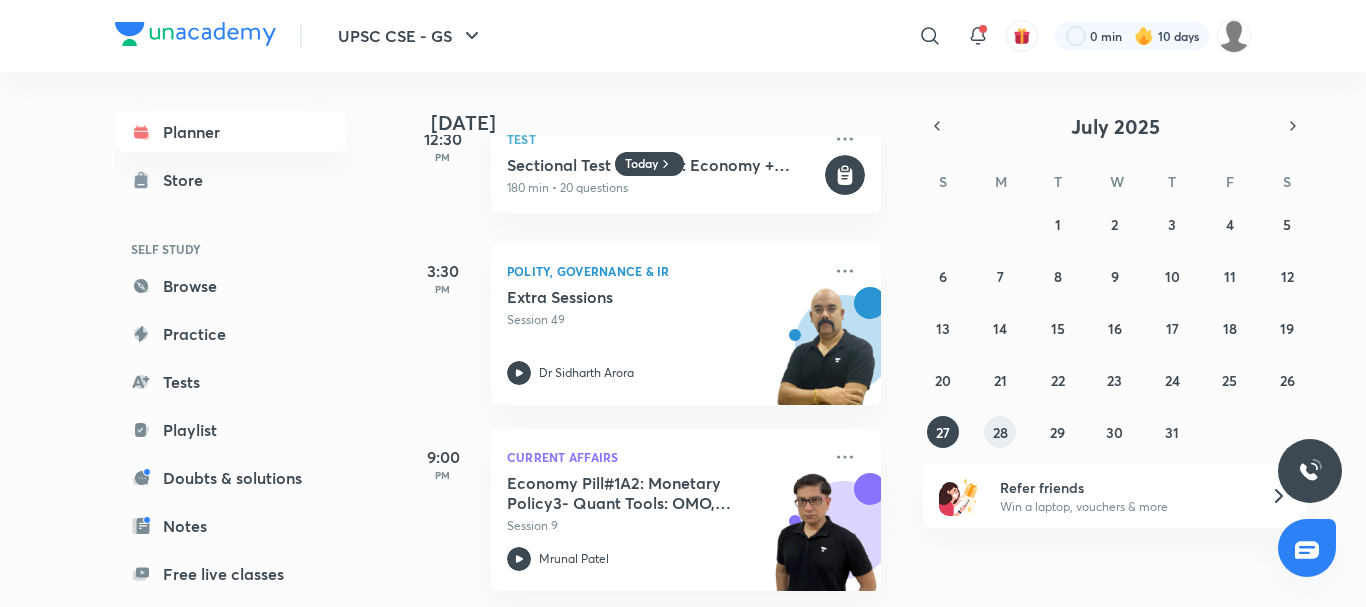 click on "28" at bounding box center (1000, 432) 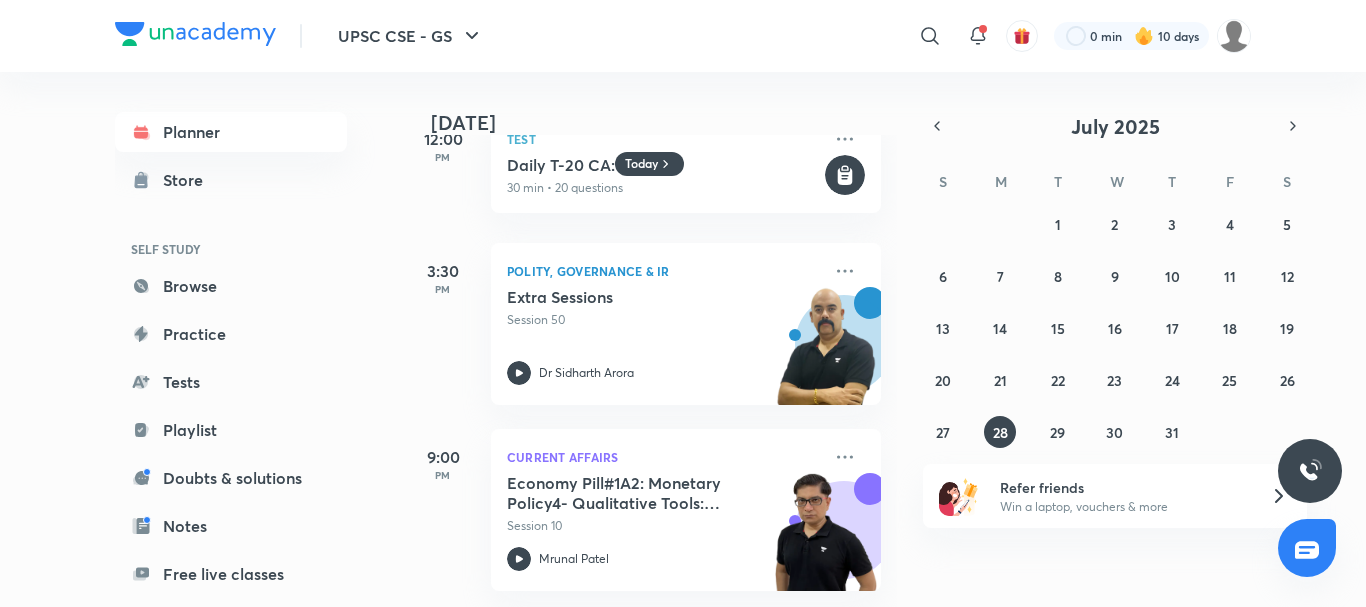 scroll, scrollTop: 250, scrollLeft: 0, axis: vertical 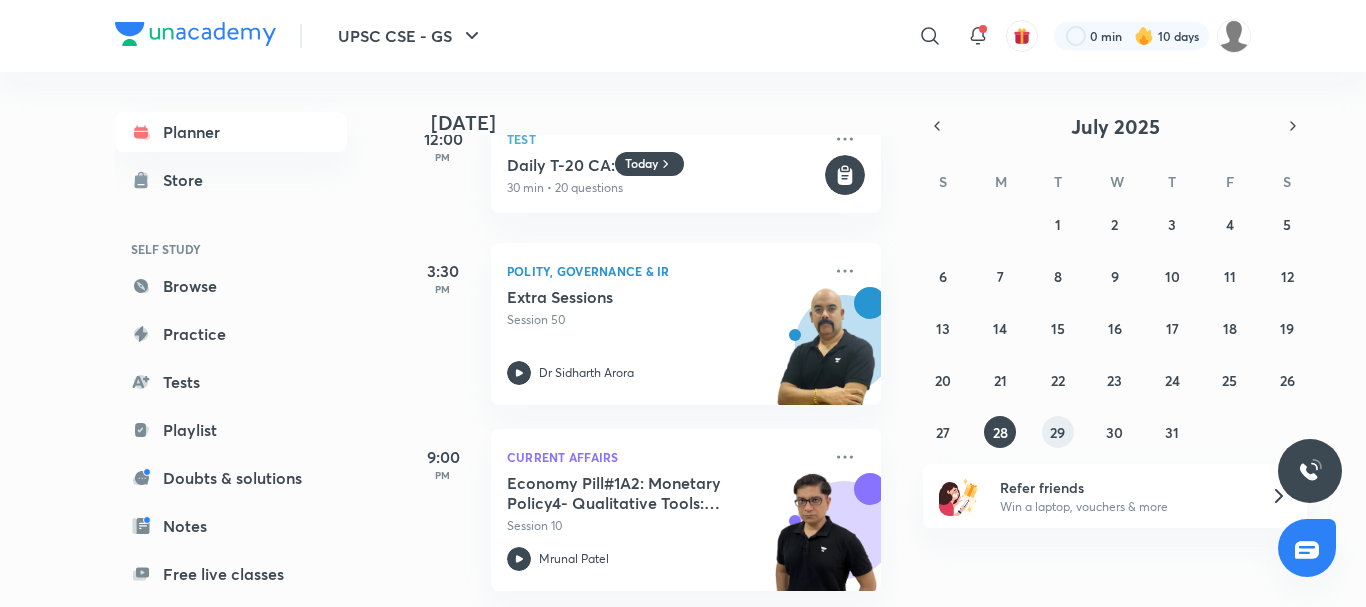 click on "29" at bounding box center (1057, 432) 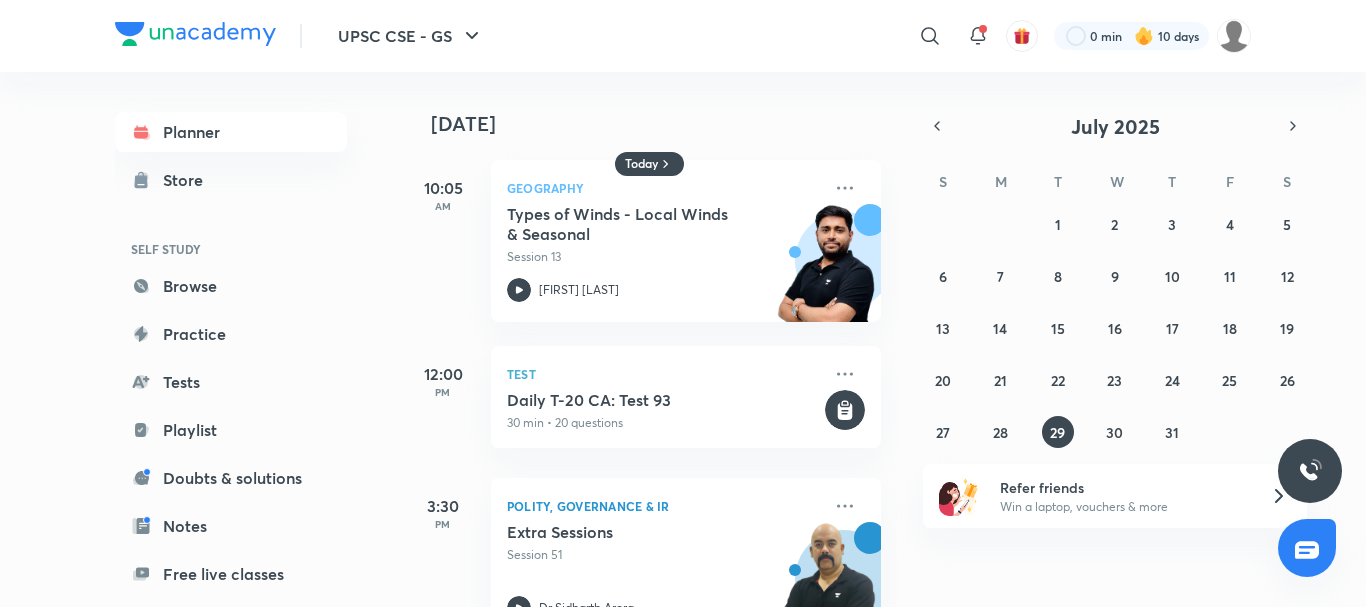 scroll, scrollTop: 64, scrollLeft: 0, axis: vertical 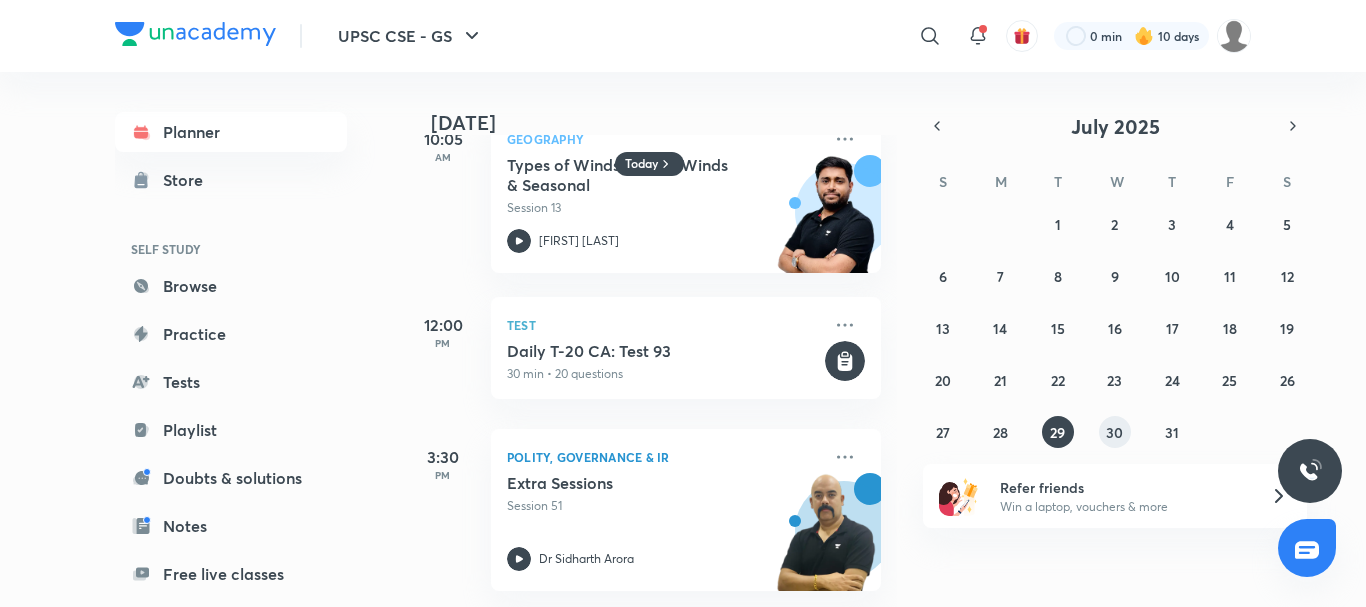 click on "30" at bounding box center (1115, 432) 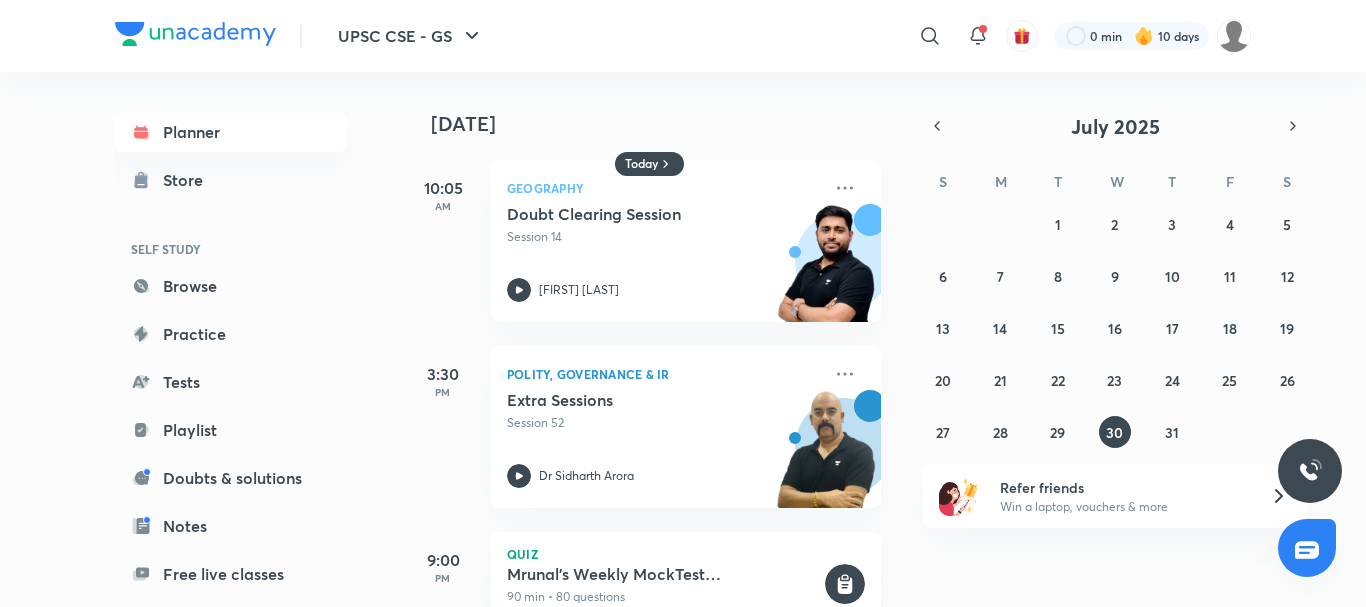 scroll, scrollTop: 40, scrollLeft: 0, axis: vertical 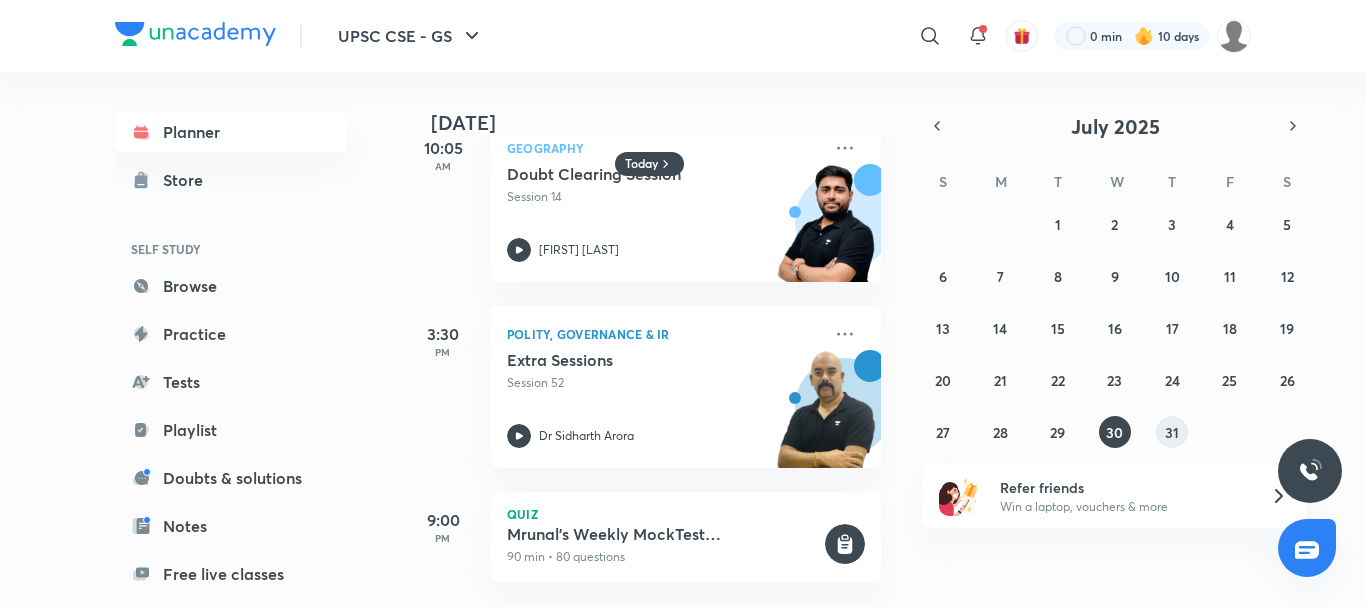 click on "31" at bounding box center (1172, 432) 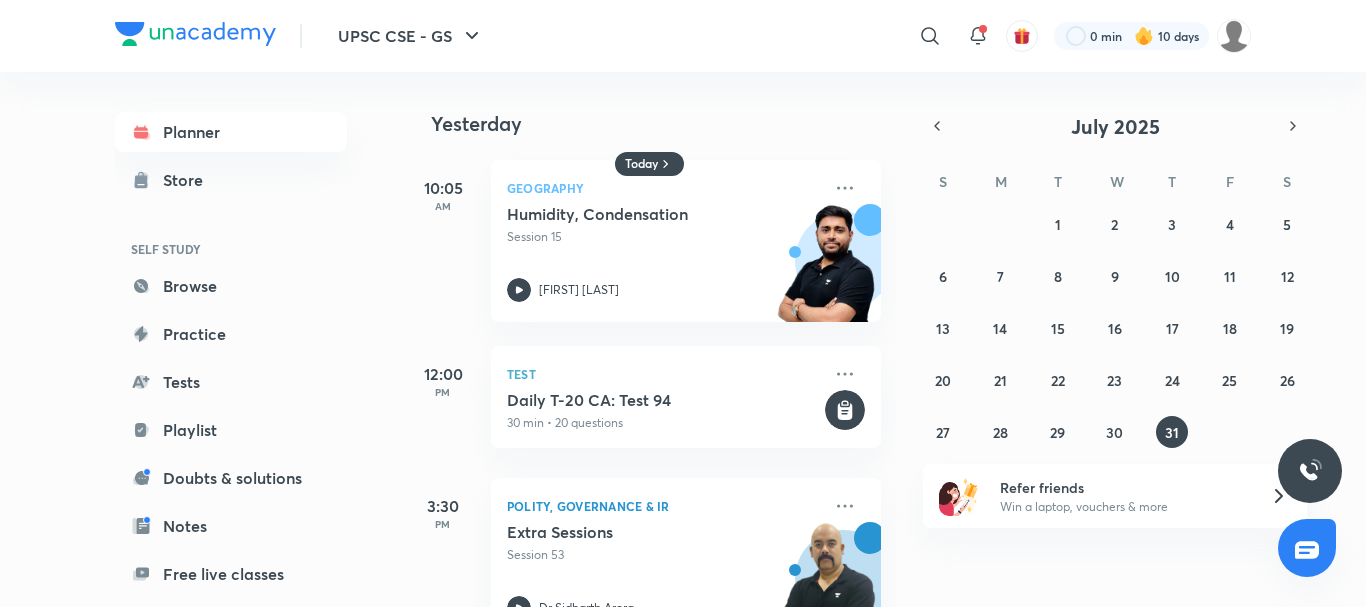 scroll, scrollTop: 250, scrollLeft: 0, axis: vertical 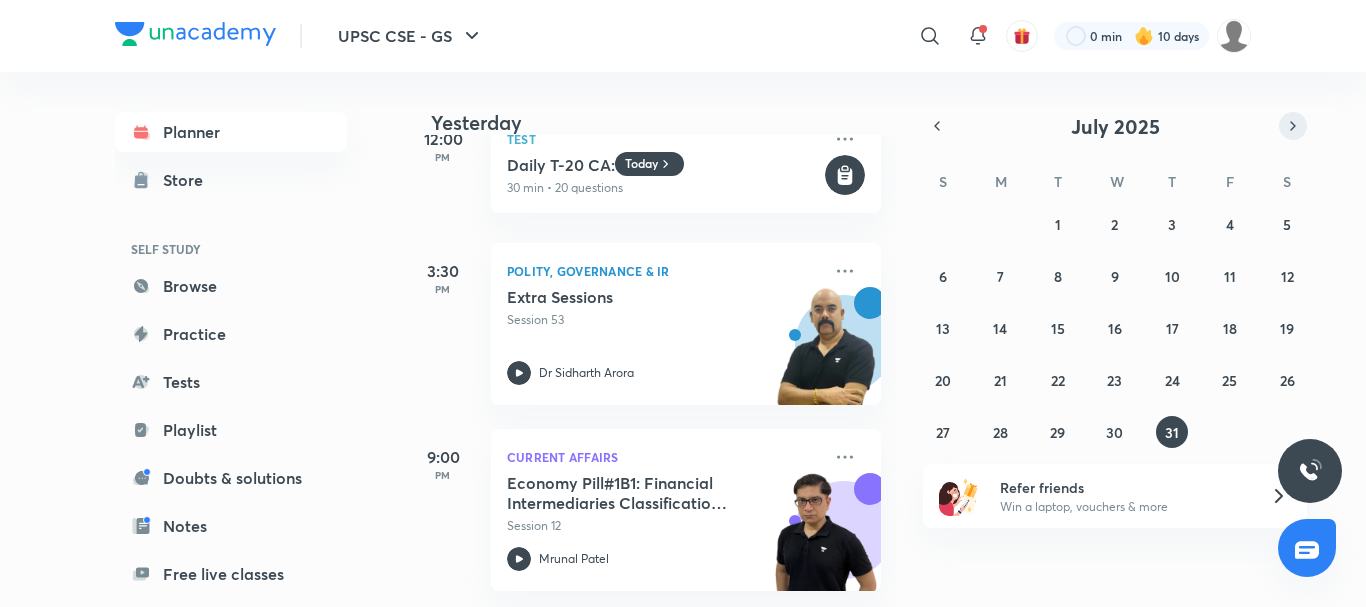 click at bounding box center [1293, 126] 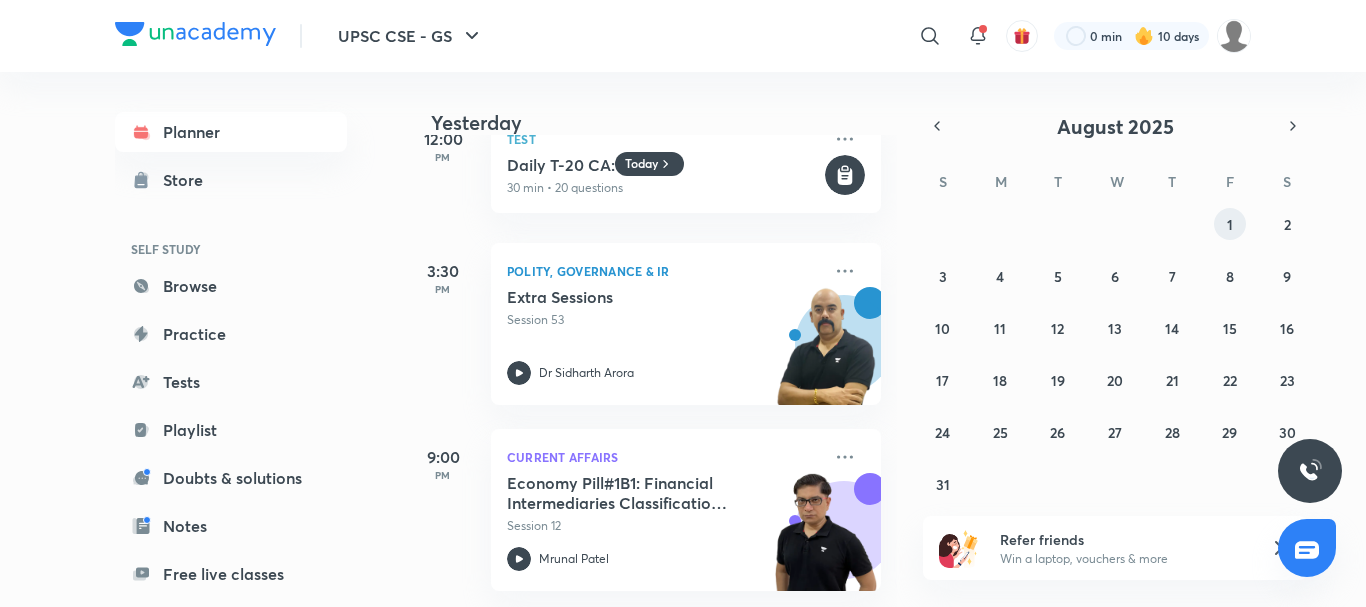 click on "1" at bounding box center [1230, 224] 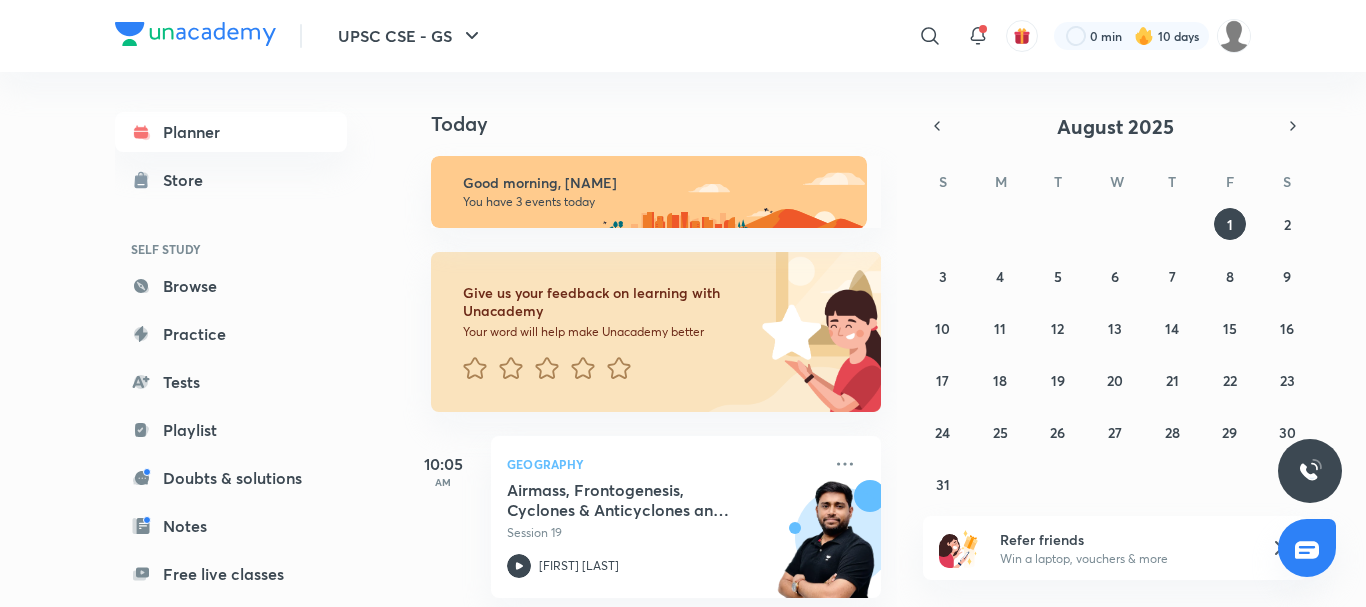 scroll, scrollTop: 340, scrollLeft: 0, axis: vertical 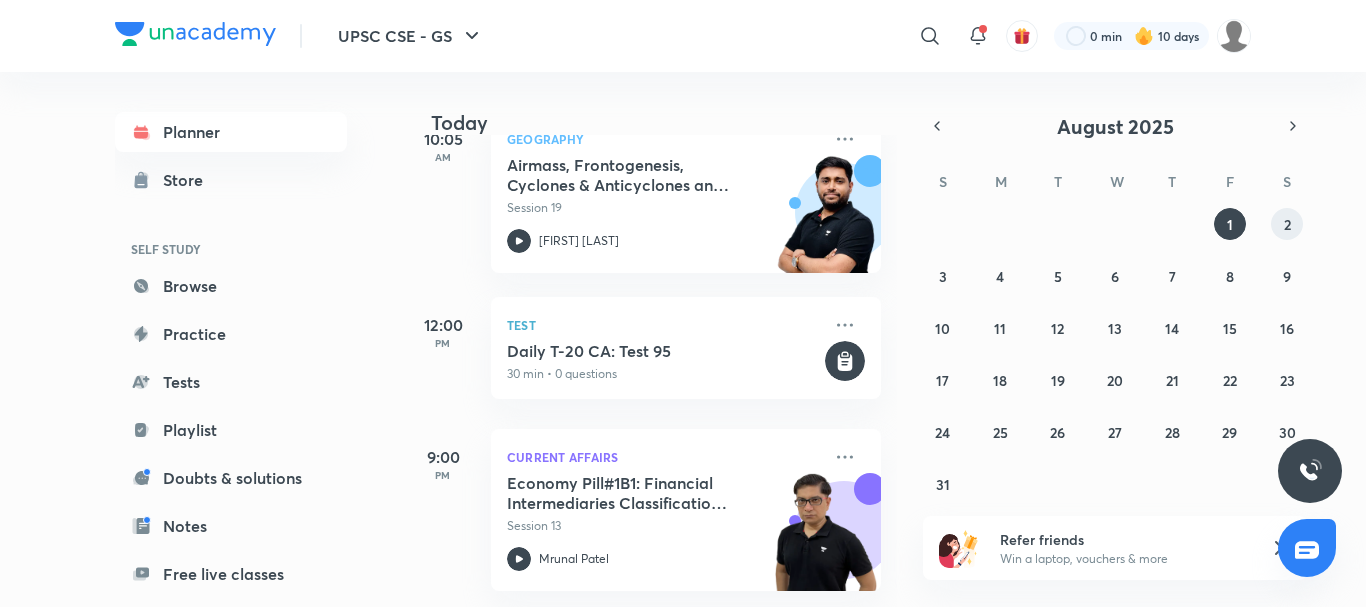 click on "2" at bounding box center (1287, 224) 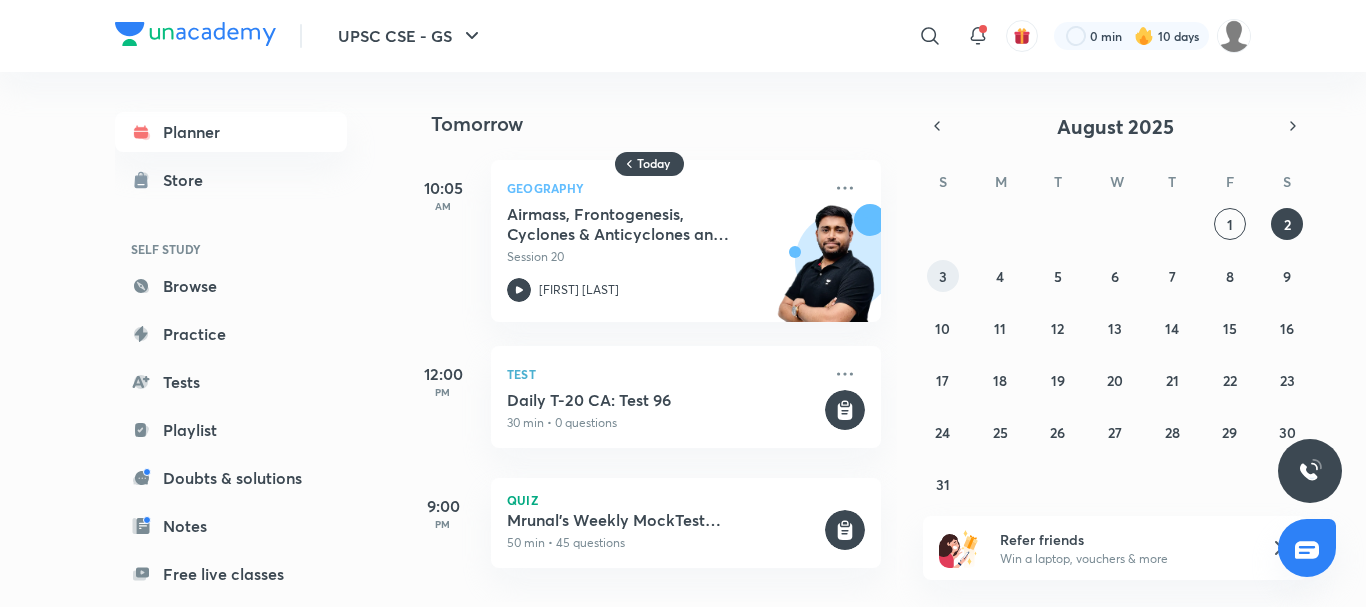 click on "3" at bounding box center [943, 276] 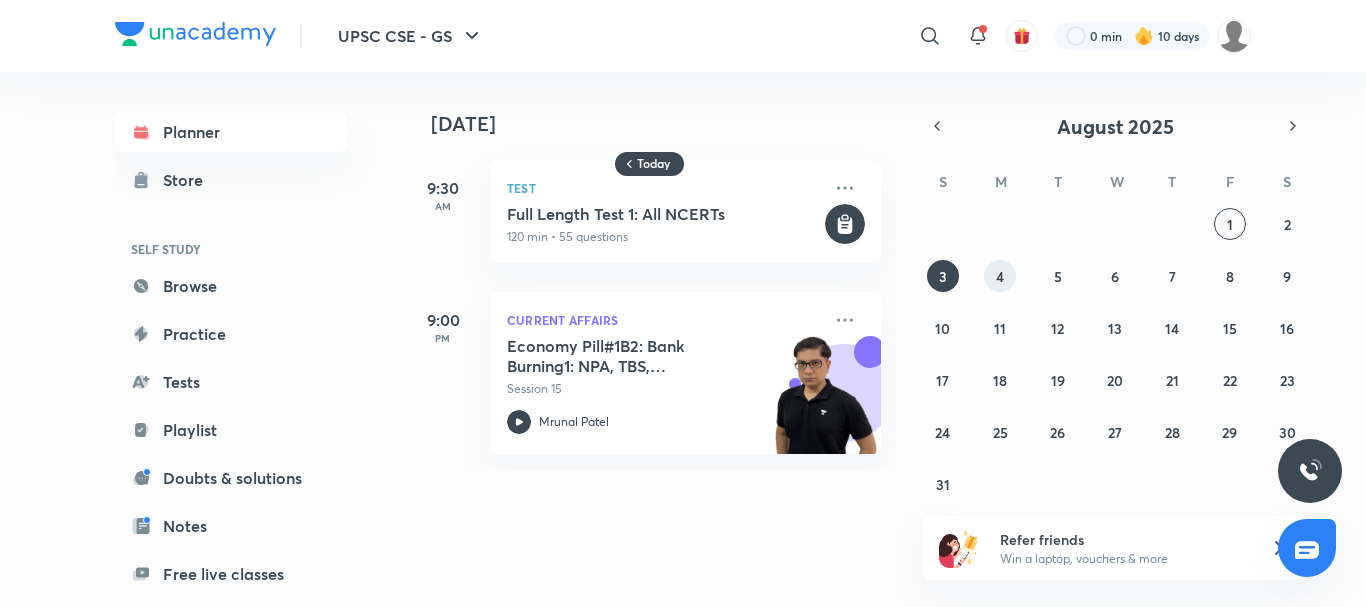 click on "4" at bounding box center [1000, 276] 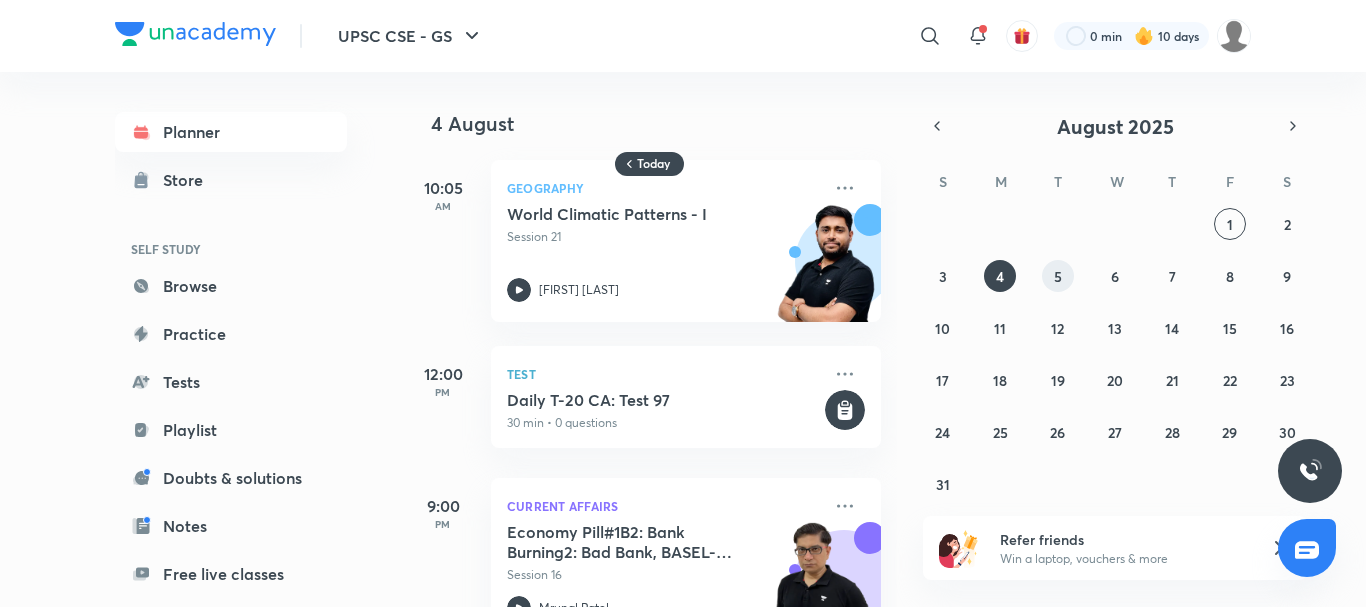 type 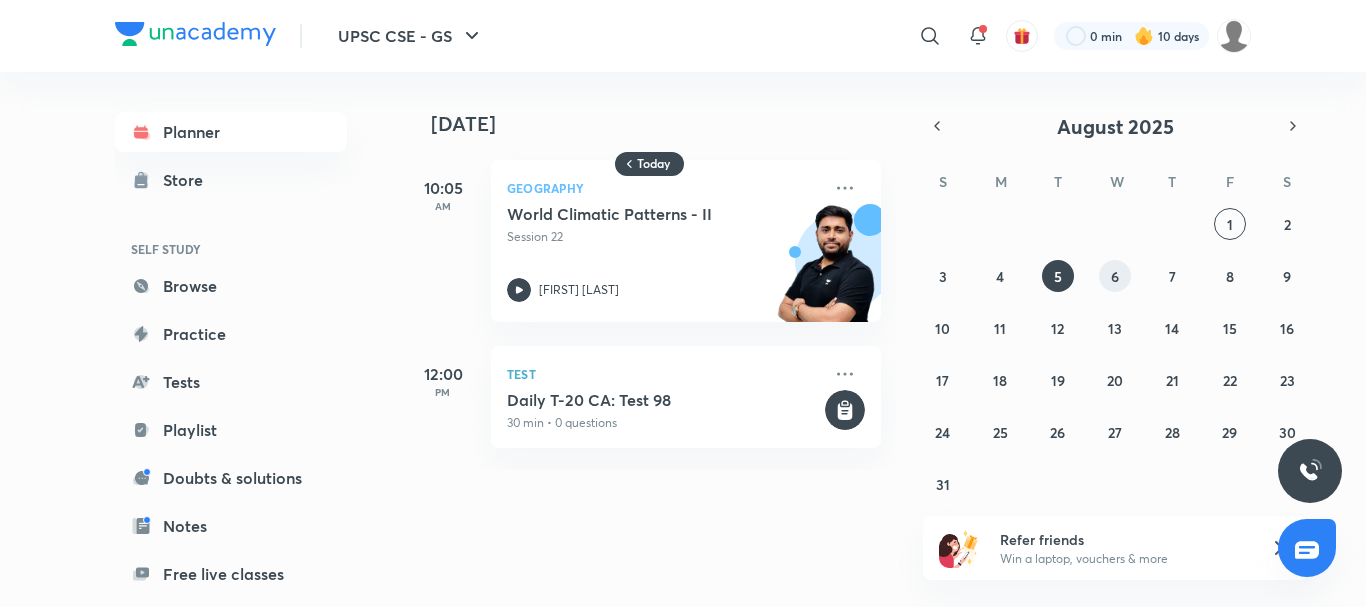 click on "6" at bounding box center [1115, 276] 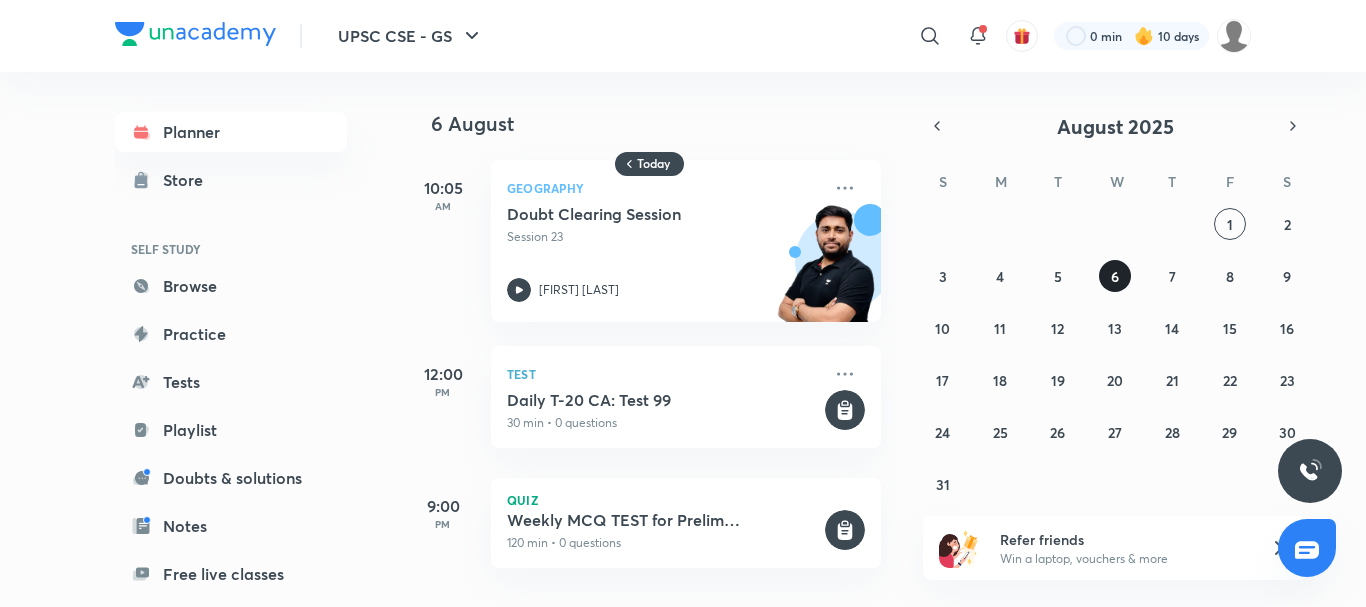 type 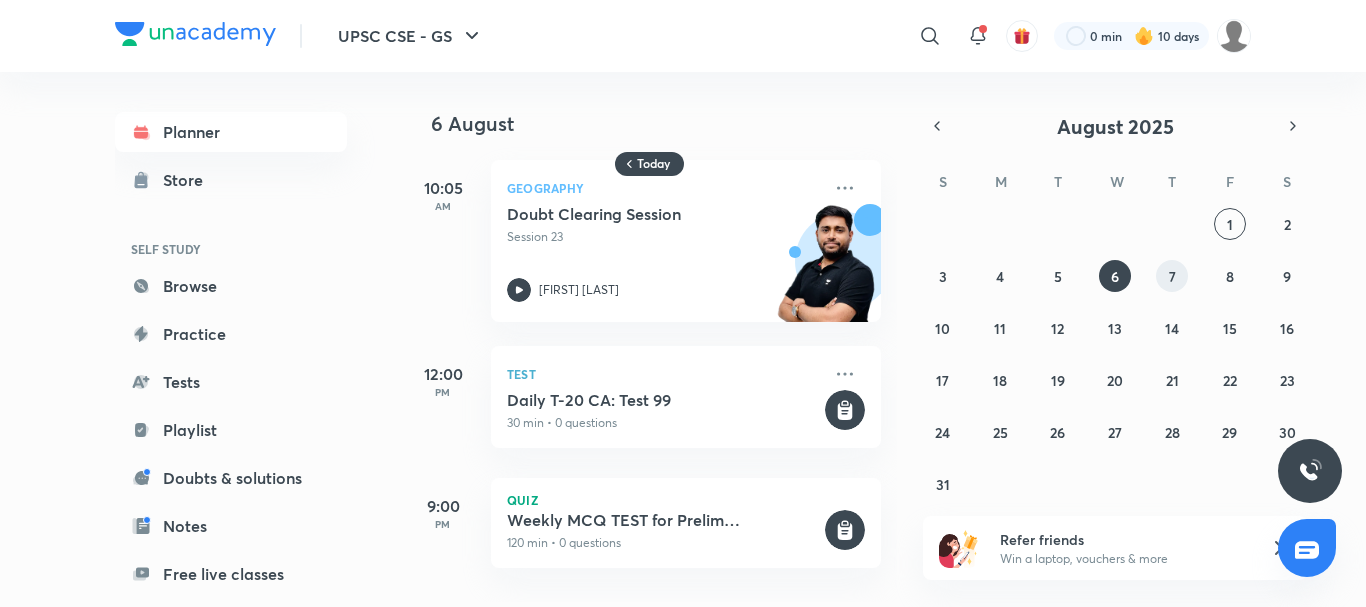 click on "7" at bounding box center (1172, 276) 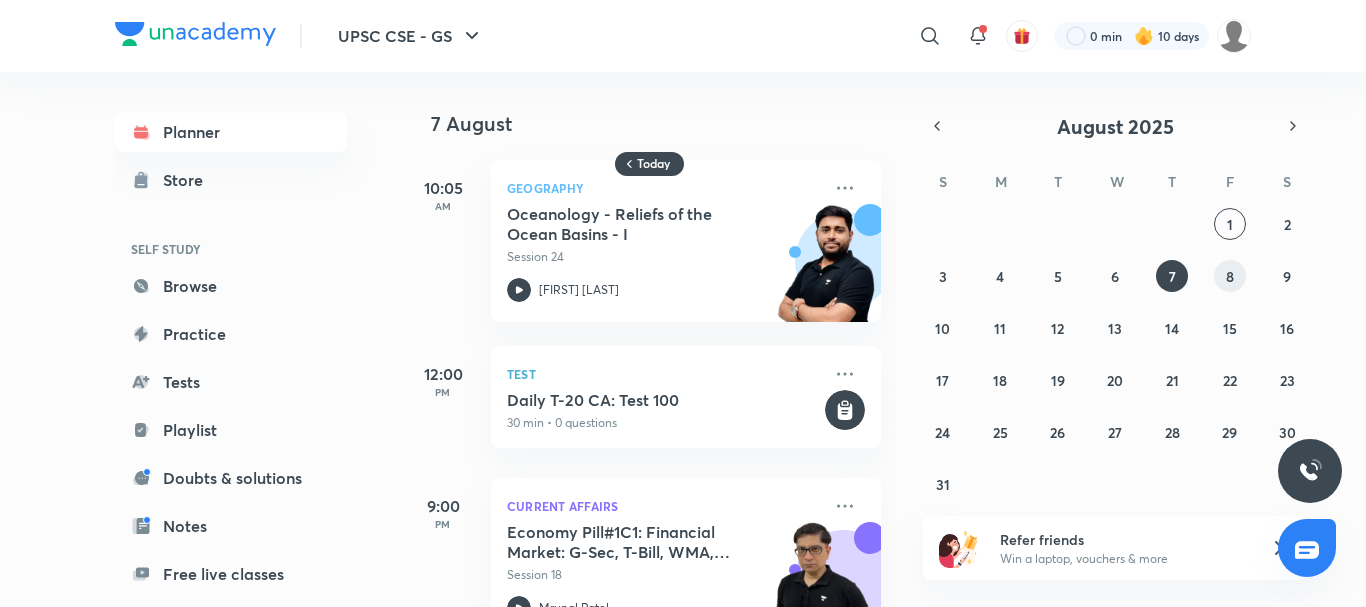 click on "8" at bounding box center [1230, 276] 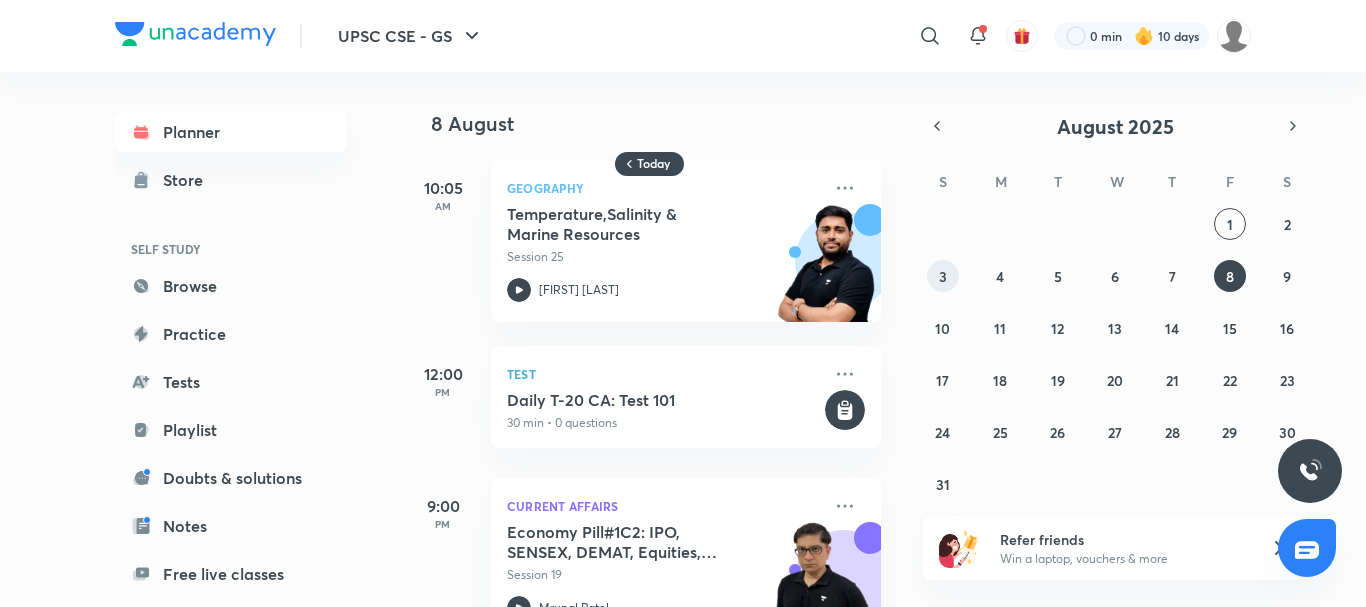click on "3" at bounding box center (943, 276) 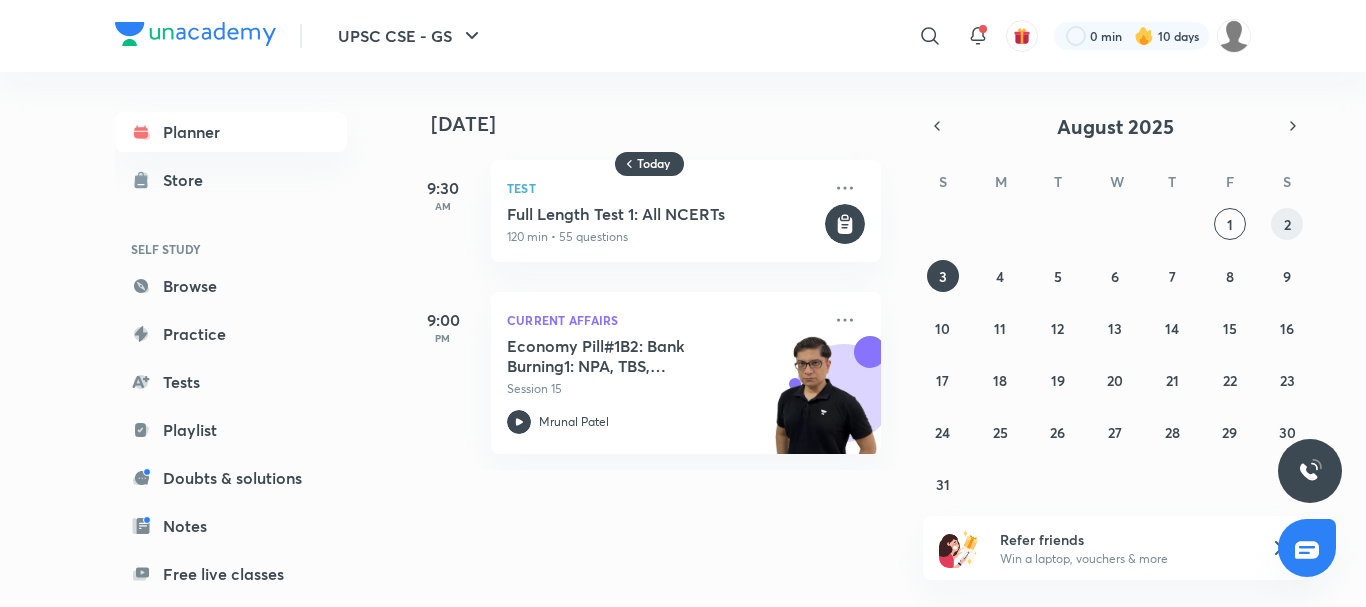 click on "2" at bounding box center [1287, 224] 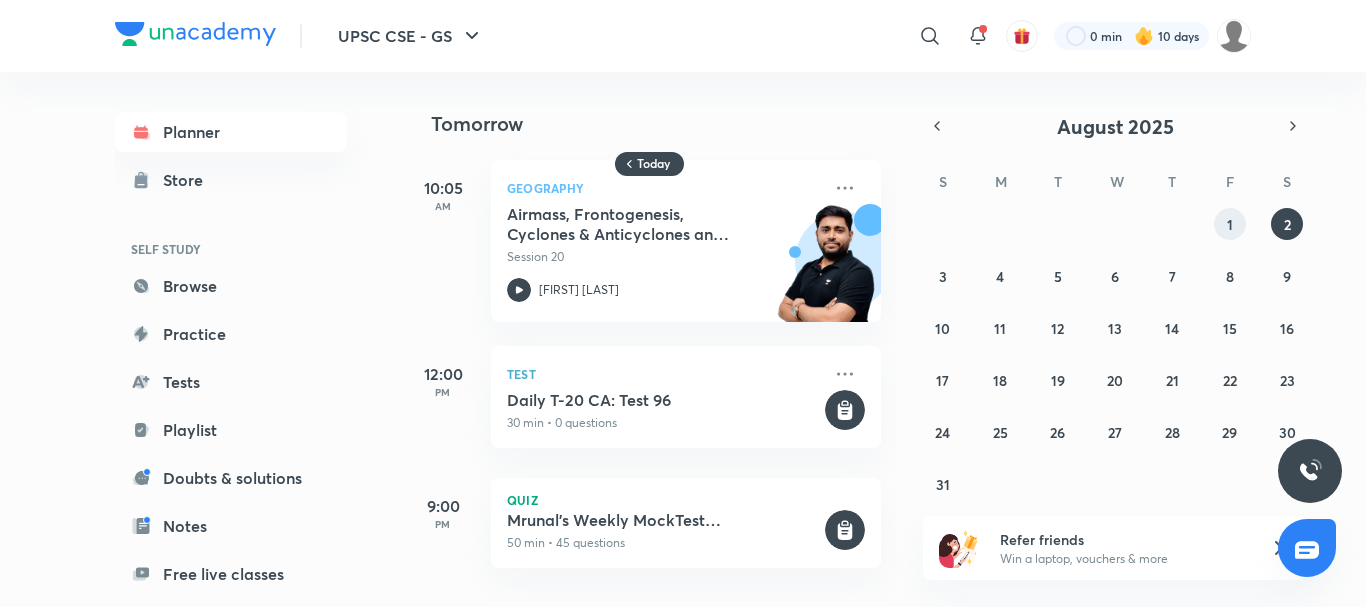 click on "1" at bounding box center (1230, 224) 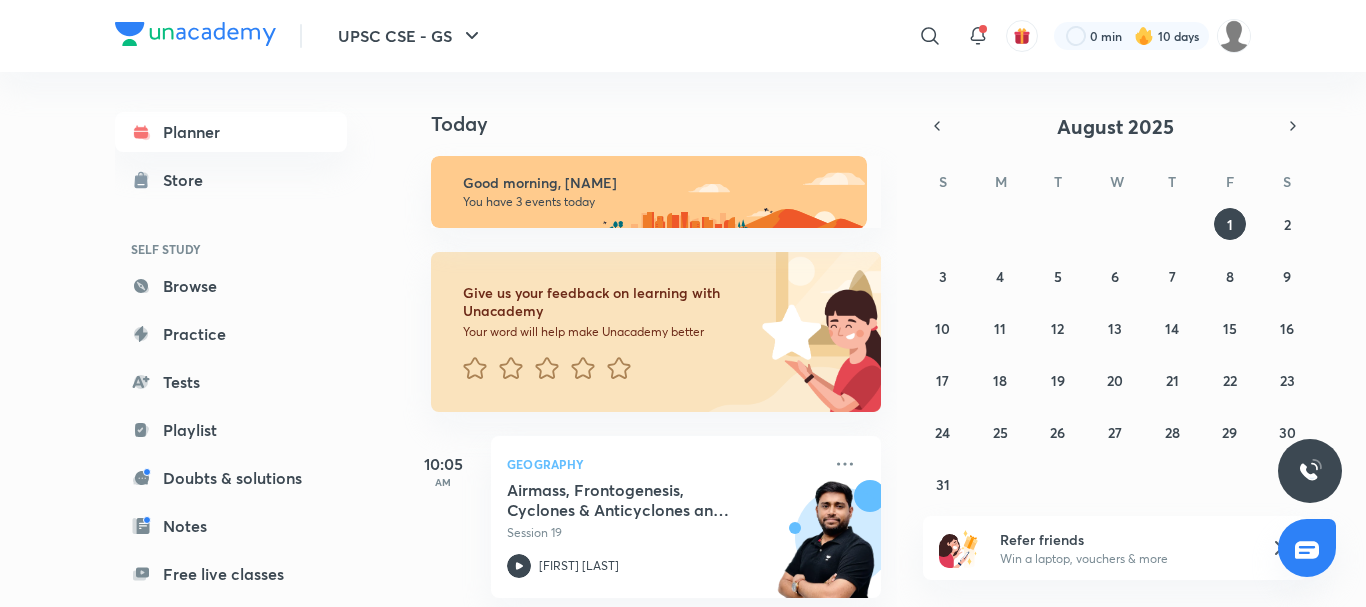 scroll, scrollTop: 340, scrollLeft: 0, axis: vertical 